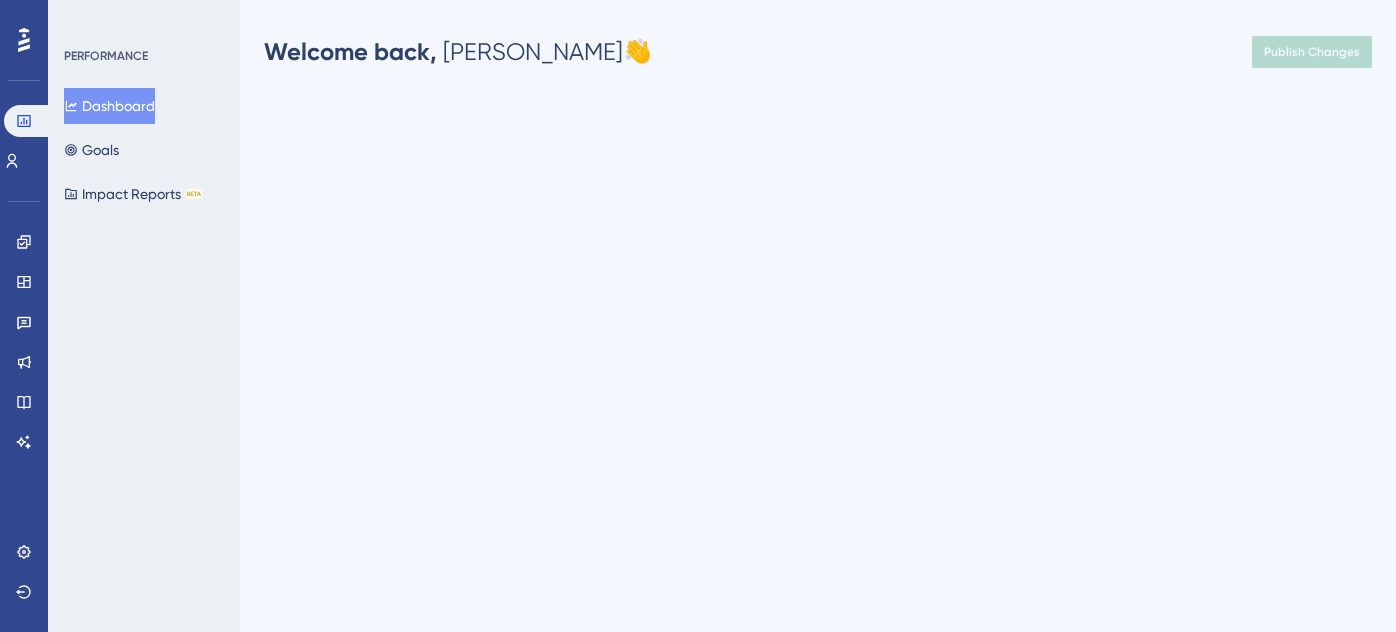 scroll, scrollTop: 0, scrollLeft: 0, axis: both 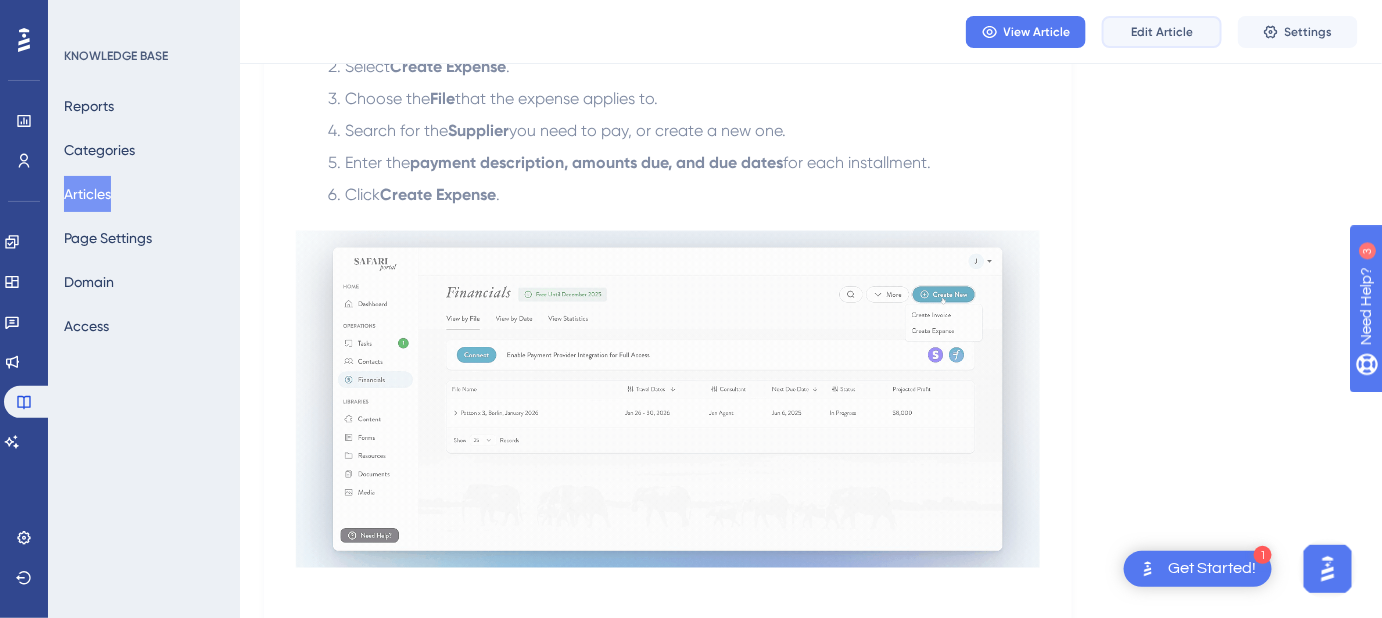 click on "Edit Article" at bounding box center [1162, 32] 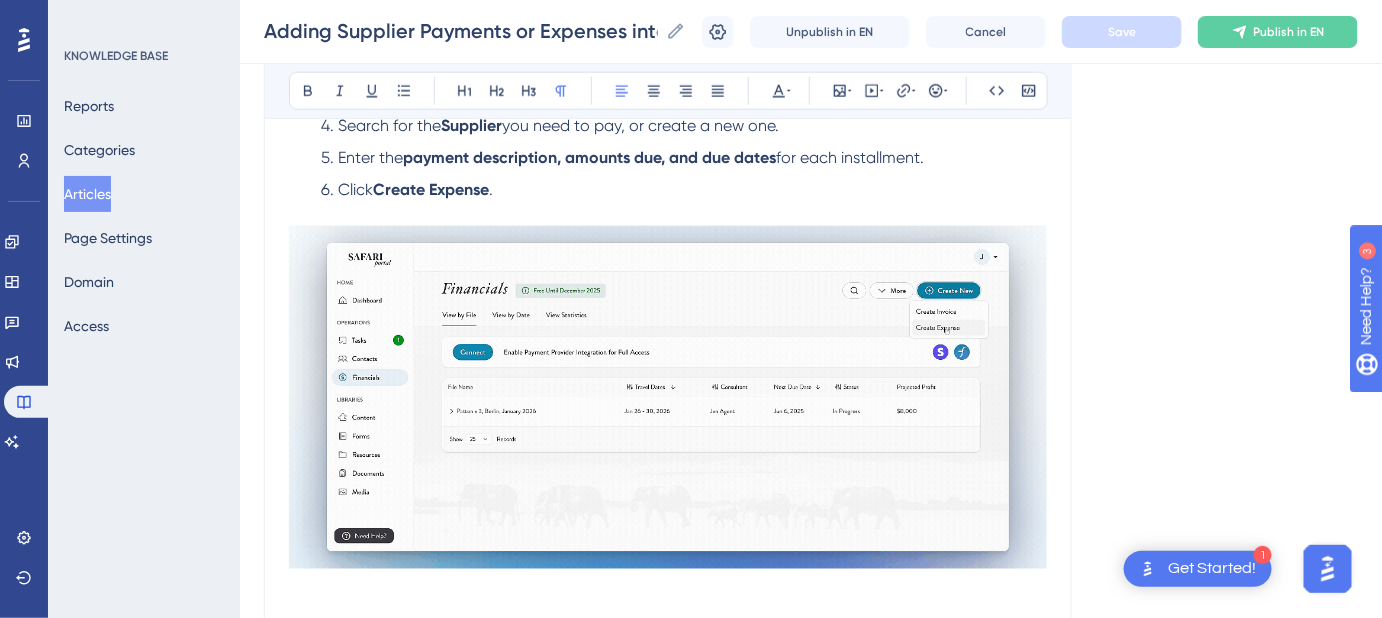 scroll, scrollTop: 1376, scrollLeft: 0, axis: vertical 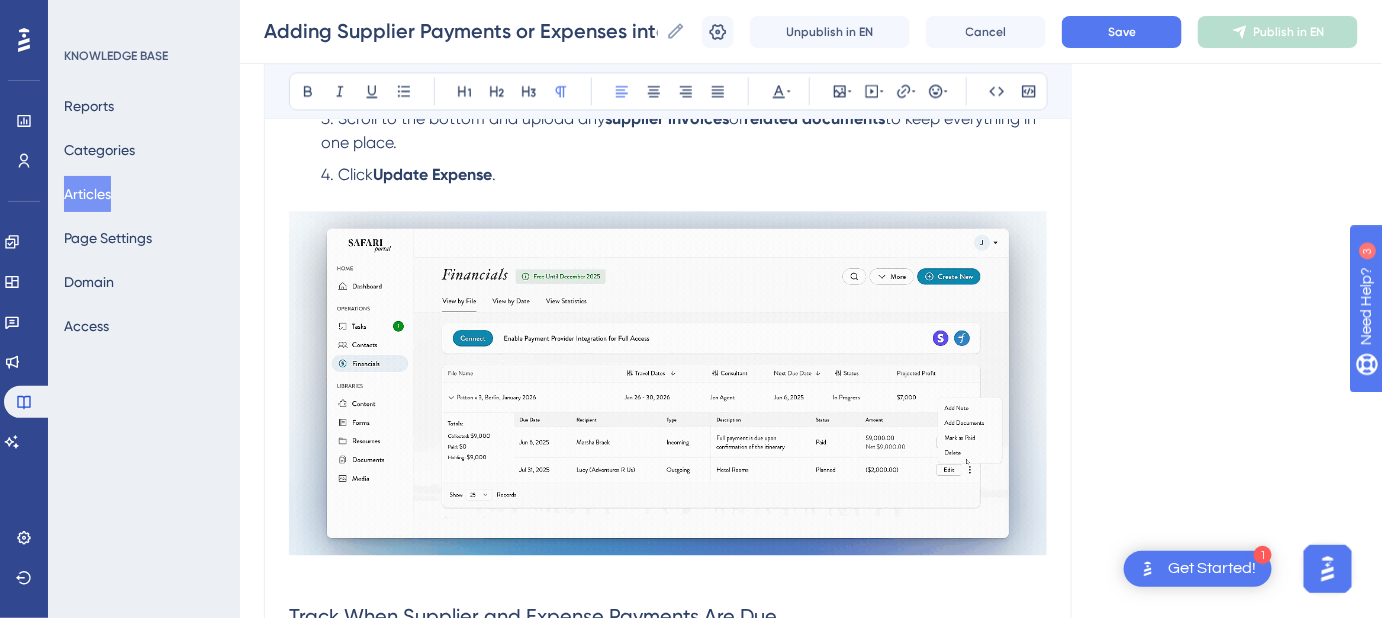 click at bounding box center [668, 382] 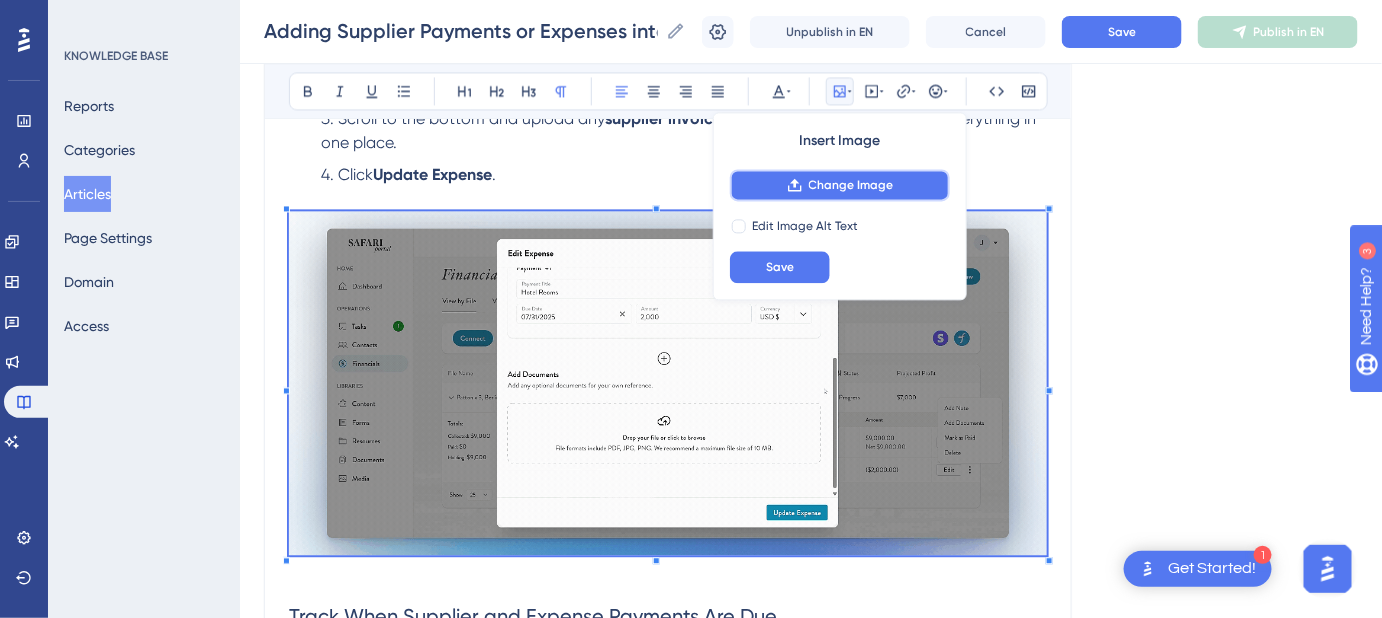 click on "Change Image" at bounding box center [840, 185] 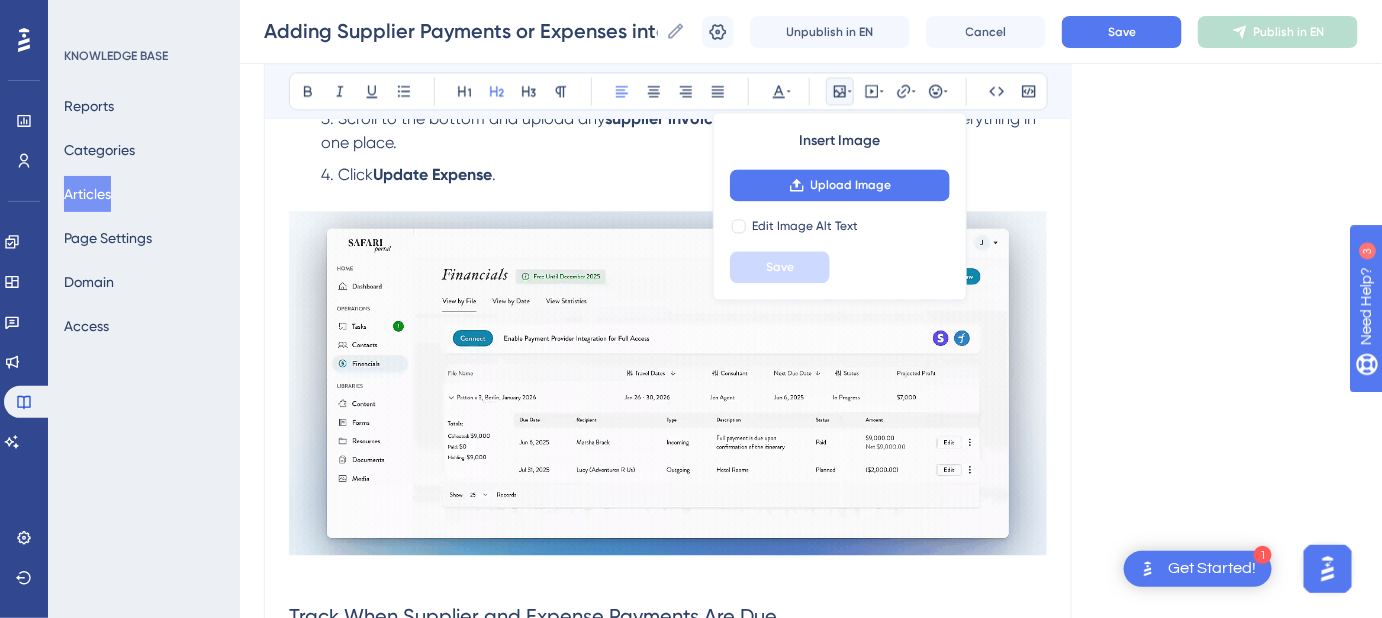 click on "Track When Supplier and Expense Payments Are Due" at bounding box center (668, 616) 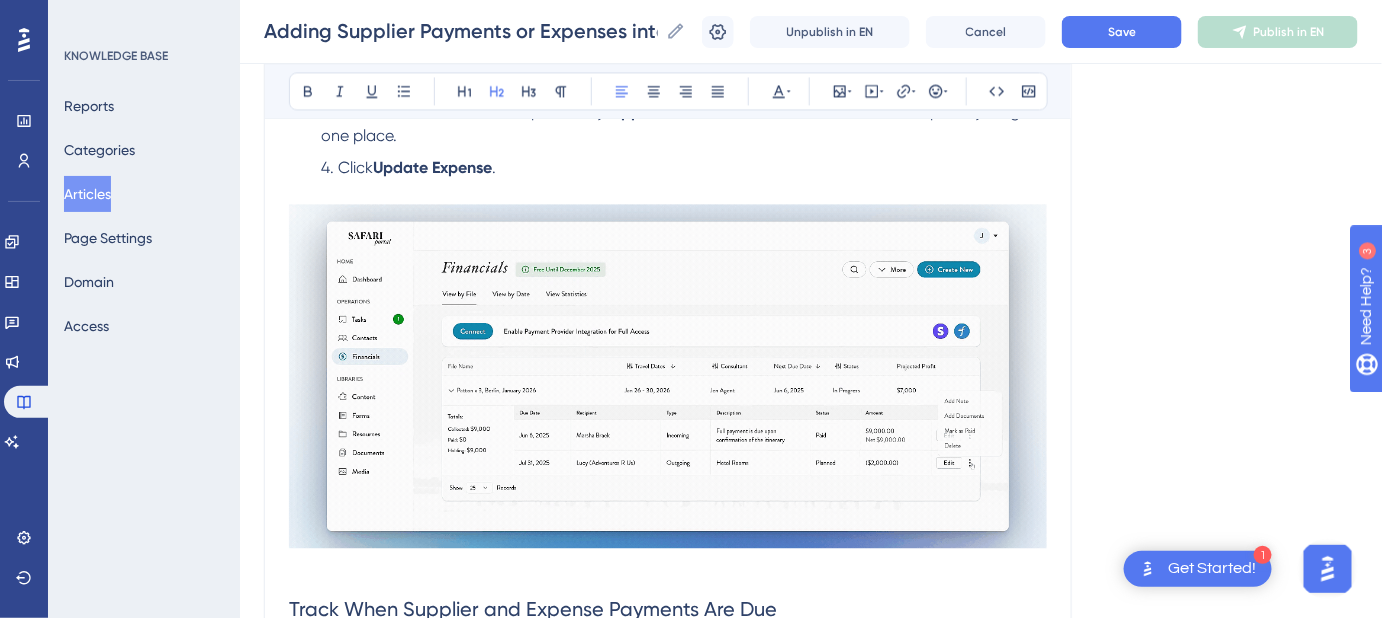 scroll, scrollTop: 1393, scrollLeft: 0, axis: vertical 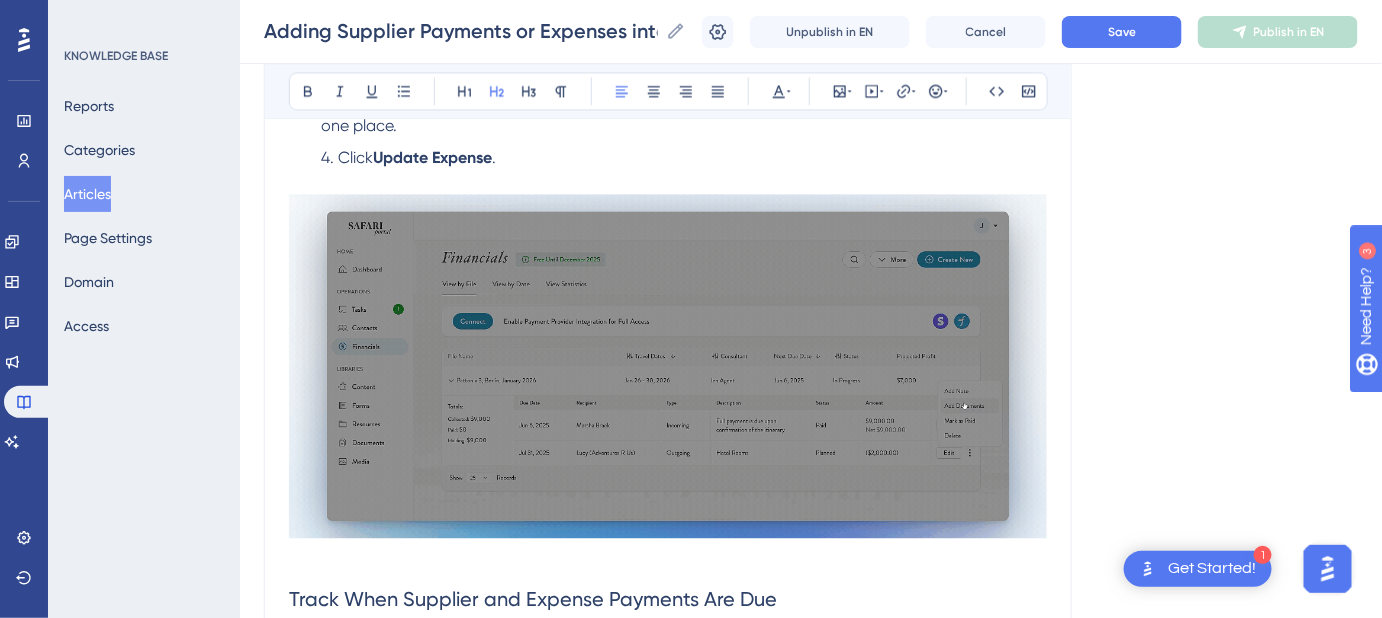 click at bounding box center (668, 365) 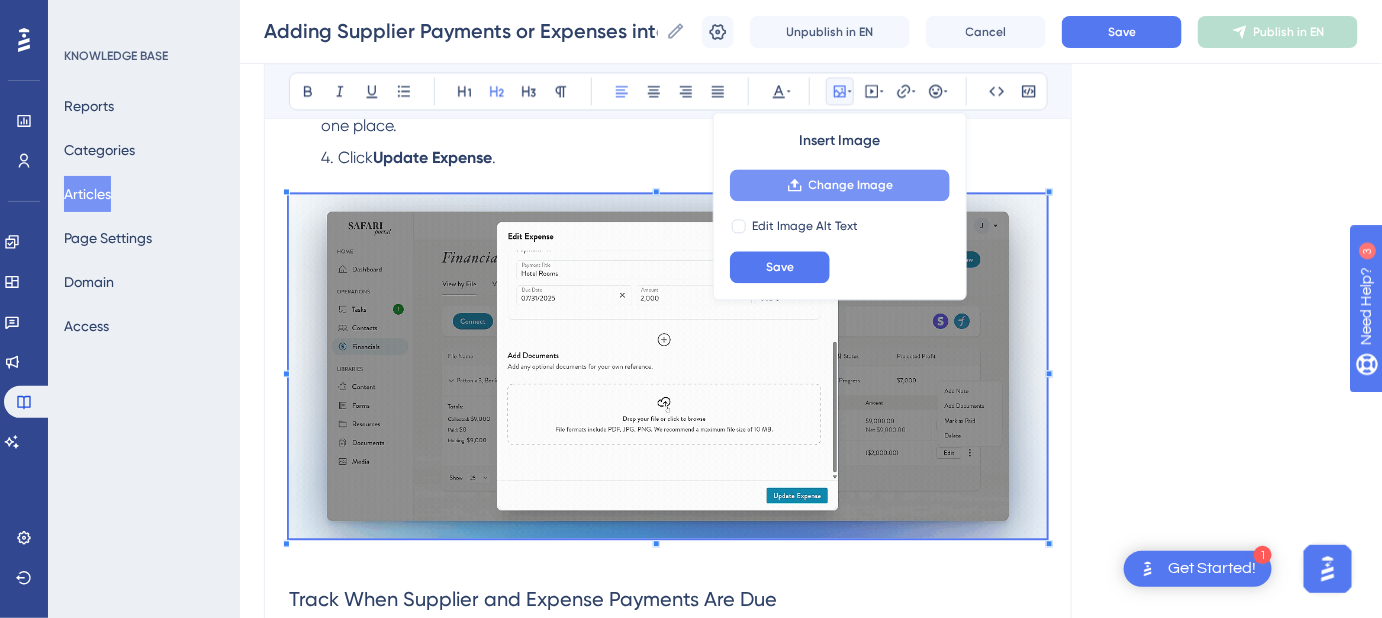 click on "Change Image" at bounding box center [851, 185] 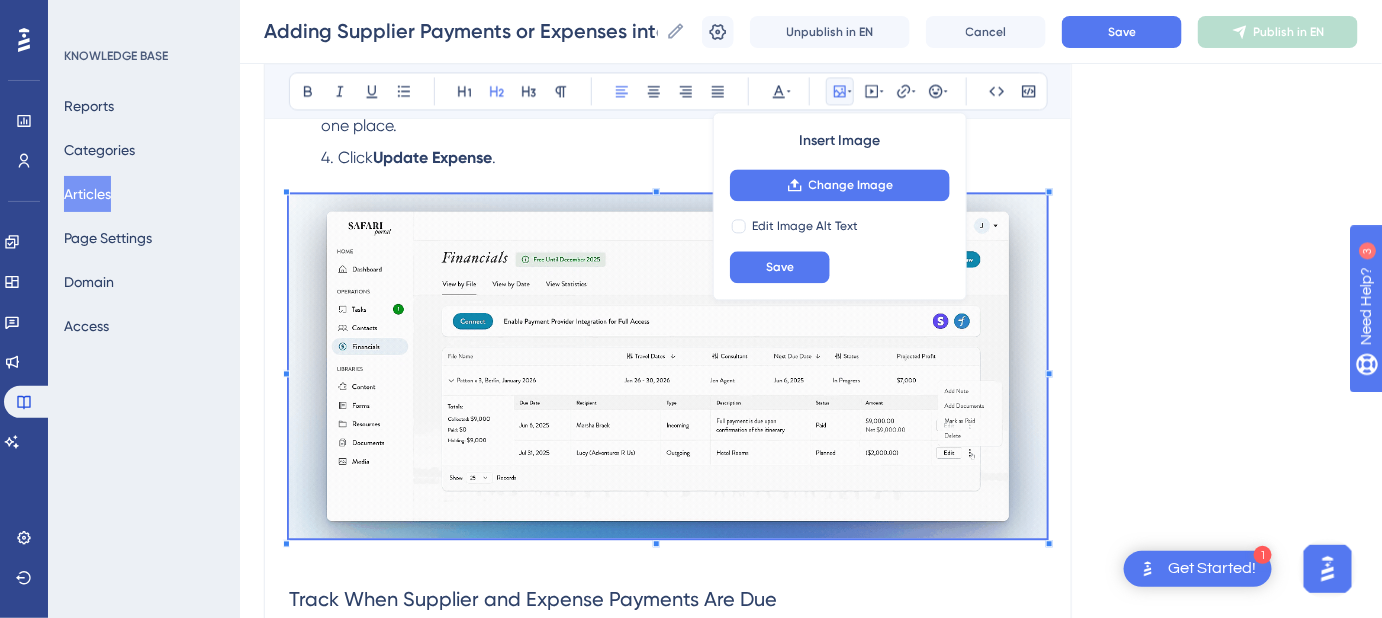 click on "Adding Supplier Payments or Expenses into Safari Portal Track profitability by file and easily view what you owe, what you’ve paid, and payment timelines in the Financials Module. Bold Italic Underline Bullet Point Heading 1 Heading 2 Heading 3 Normal Align Left Align Center Align Right Align Justify Text Color Insert Image Change Image Edit Image Alt Text Save Embed Video Hyperlink Emojis Code Code Block Easily track  profitability by File  in Safari Portal’s  Financials  module by ensuring both client  invoices   and  expenses   are properly logged. This gives you a clear, accurate view of profitability— no guesswork needed . Here’s how: Create Client Invoices Once invoices are created, the  projected profit  for the  File  will initially appear  high , since no expenses have been accounted for yet. Add Expenses to Accurately Calculate Profit To reflect the actual projected profit, you’ll need to log  expenses  associated with that File: Click  Create New  in the top right corner. Select  . File" at bounding box center [668, 391] 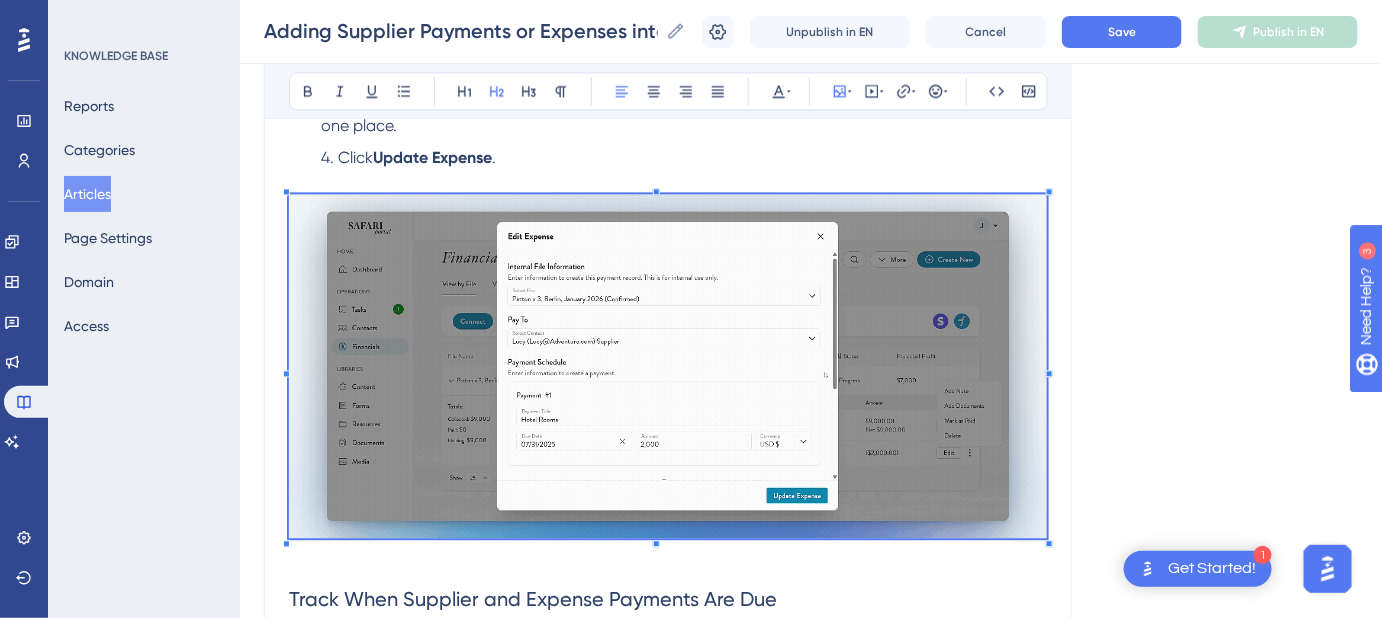 click at bounding box center [668, 365] 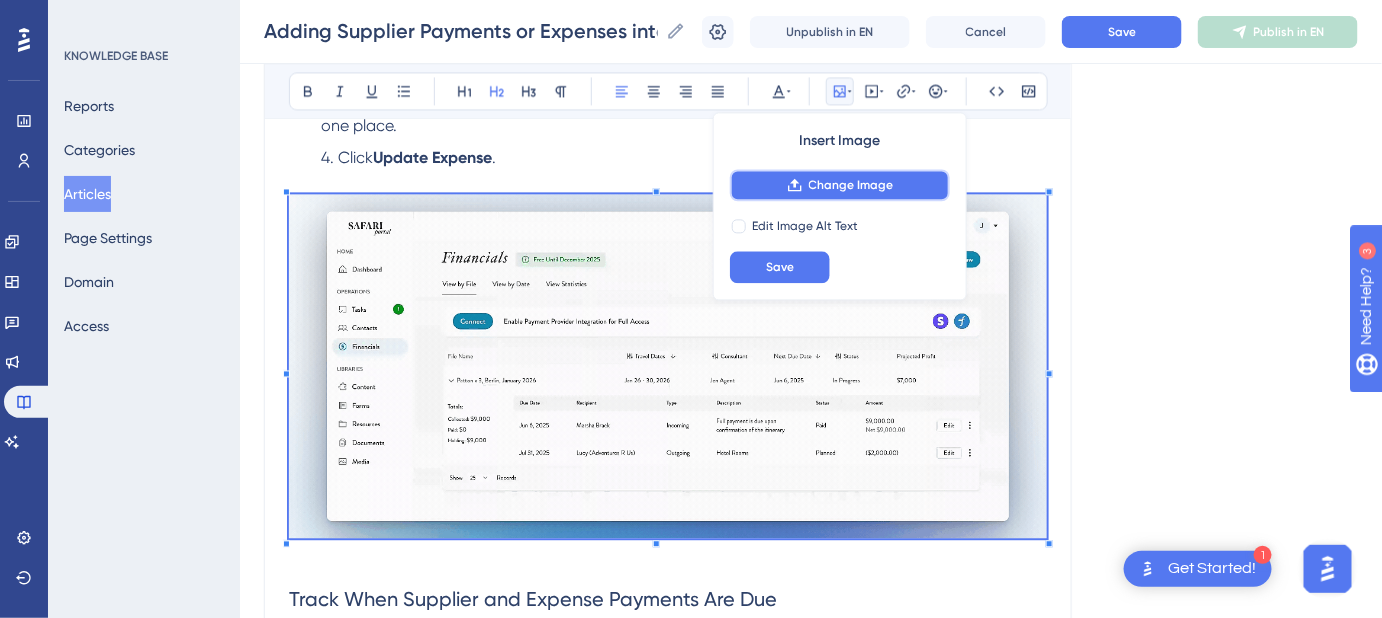 click on "Change Image" at bounding box center (840, 185) 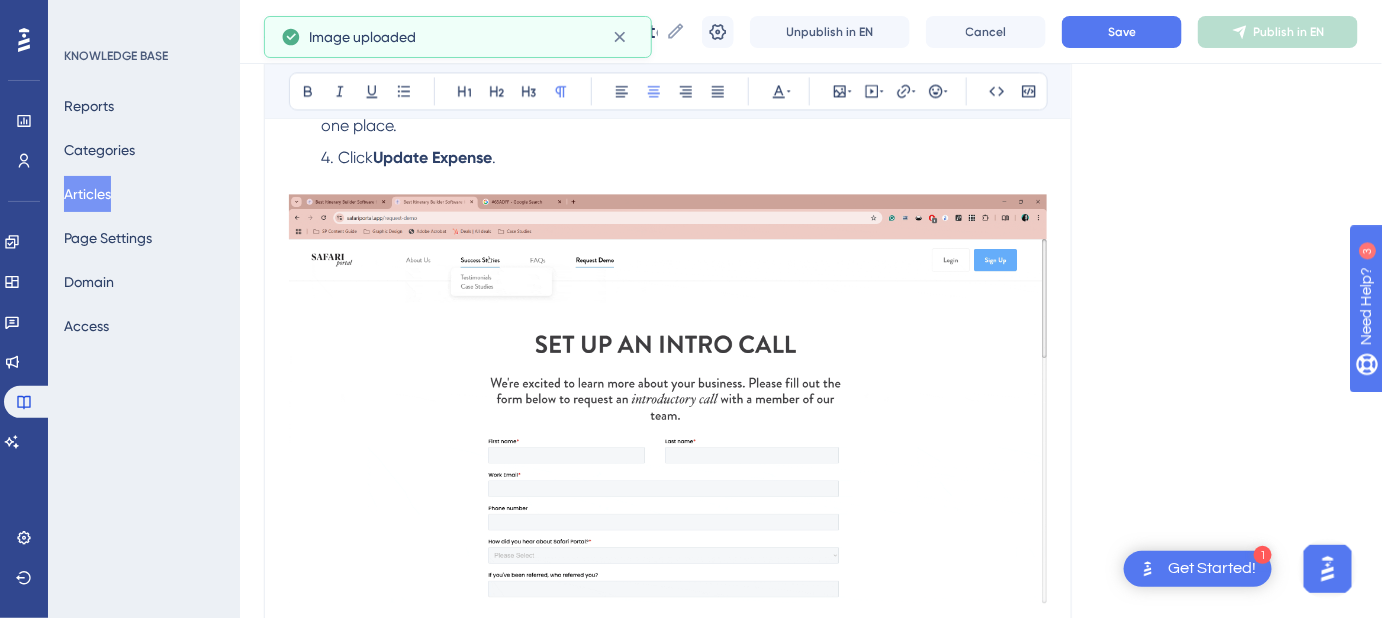 click at bounding box center (668, 398) 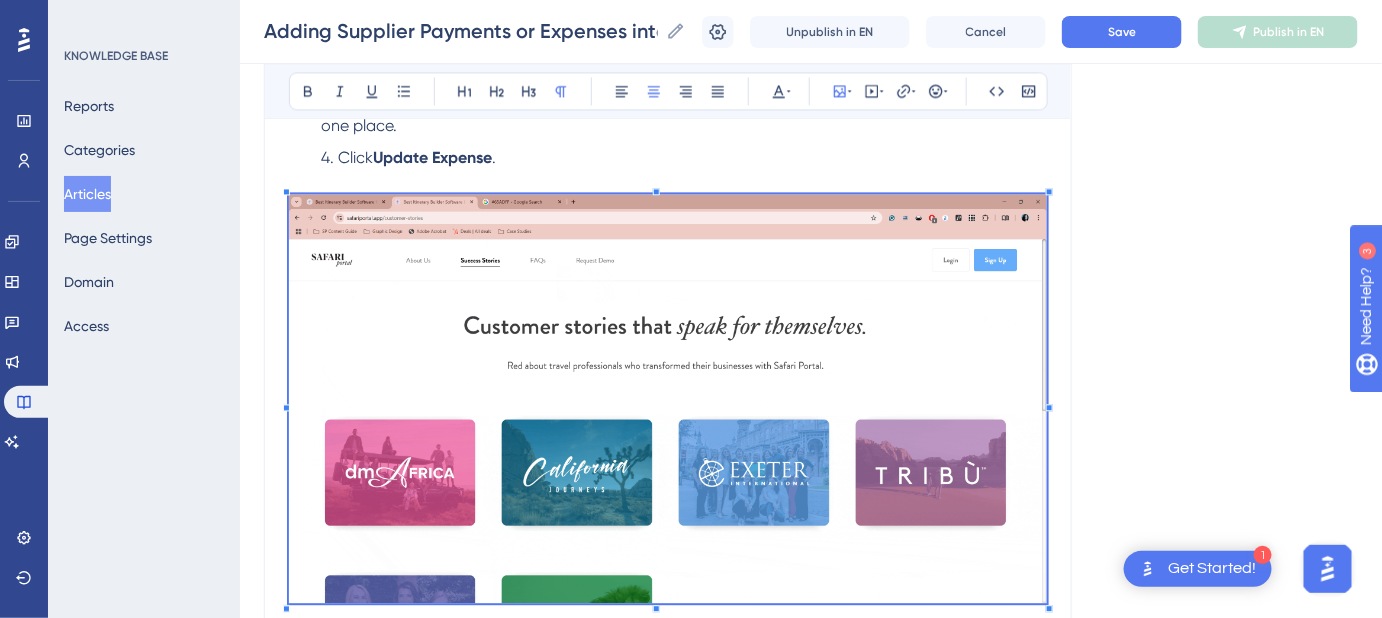 click on "Articles" at bounding box center [87, 194] 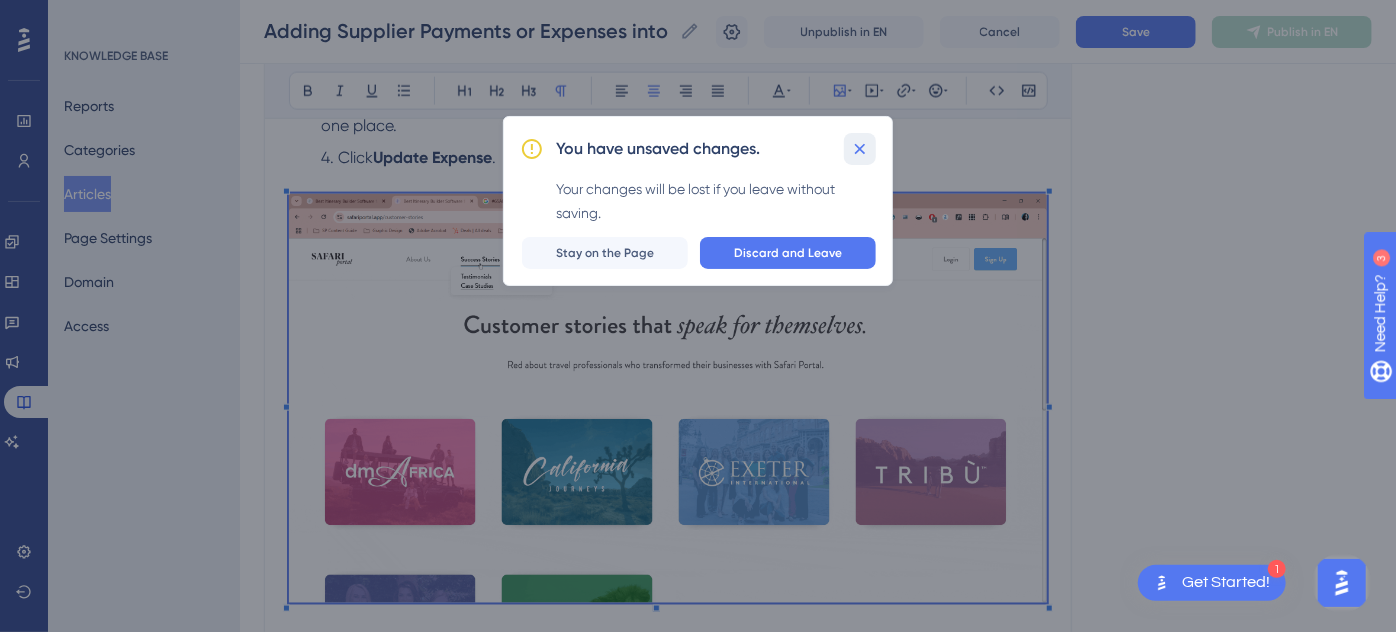 click 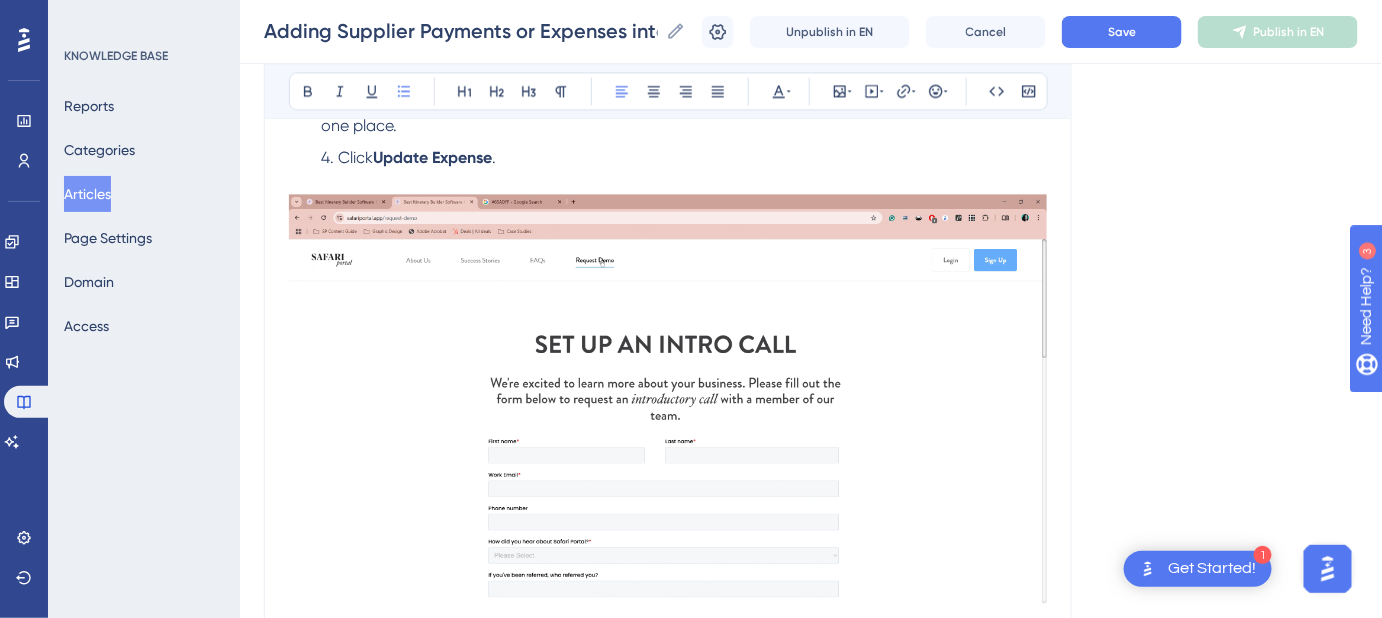 drag, startPoint x: 1393, startPoint y: 102, endPoint x: 579, endPoint y: 156, distance: 815.7892 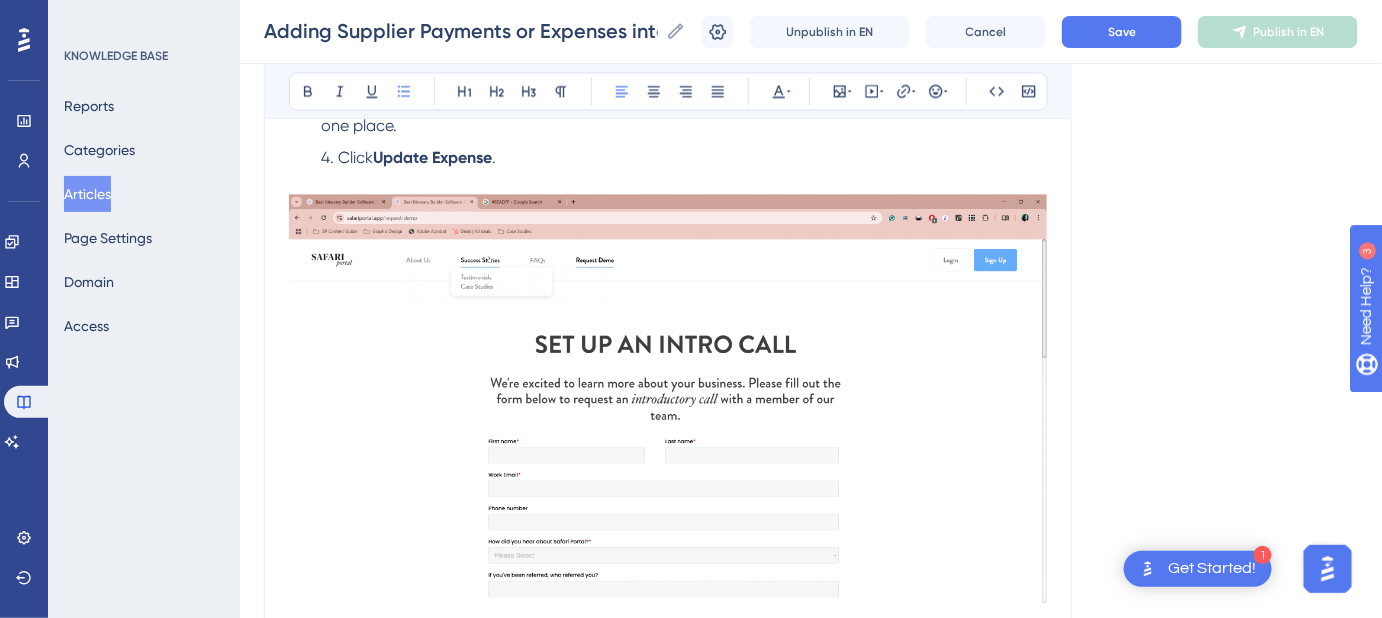 click on "Click  Update Expense ." at bounding box center [684, 170] 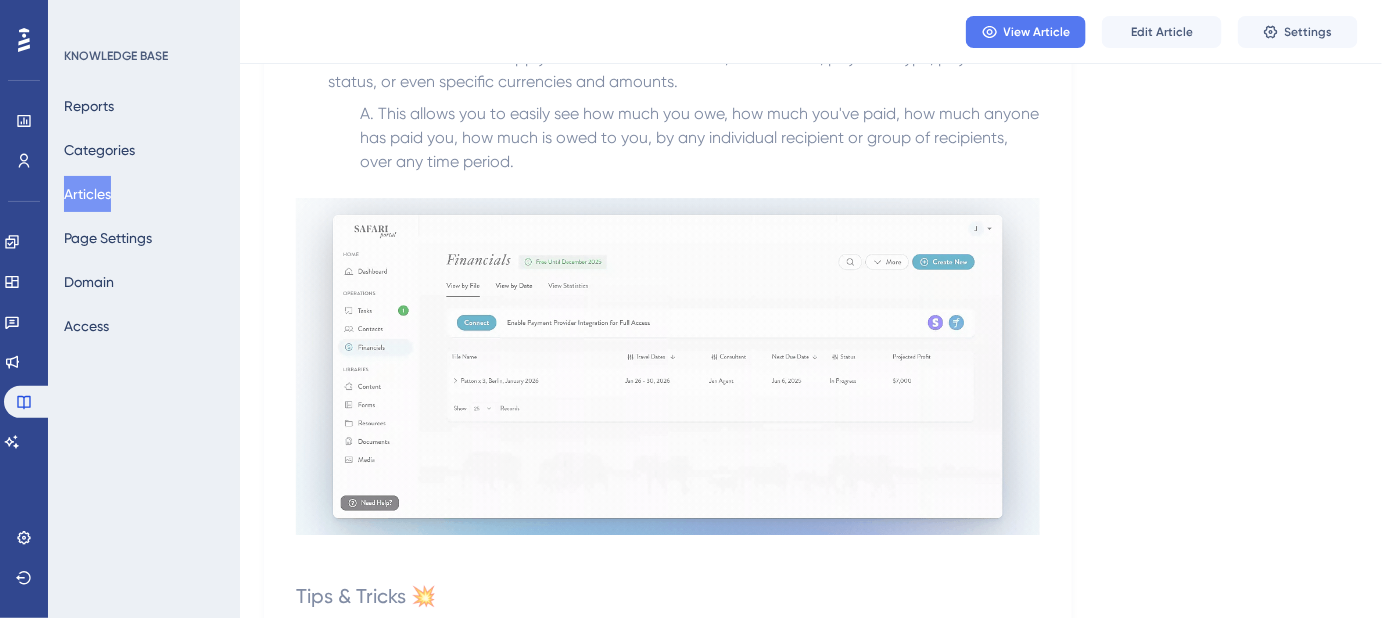 scroll, scrollTop: 2032, scrollLeft: 0, axis: vertical 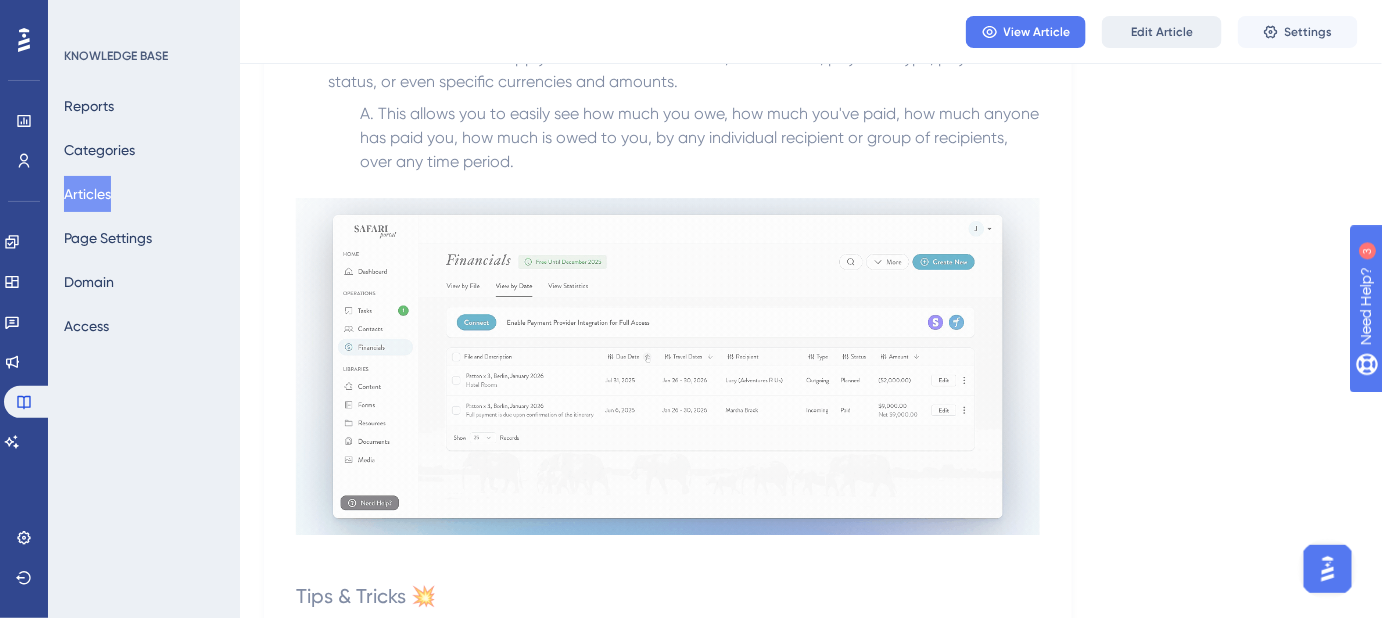 click on "Edit Article" at bounding box center (1162, 32) 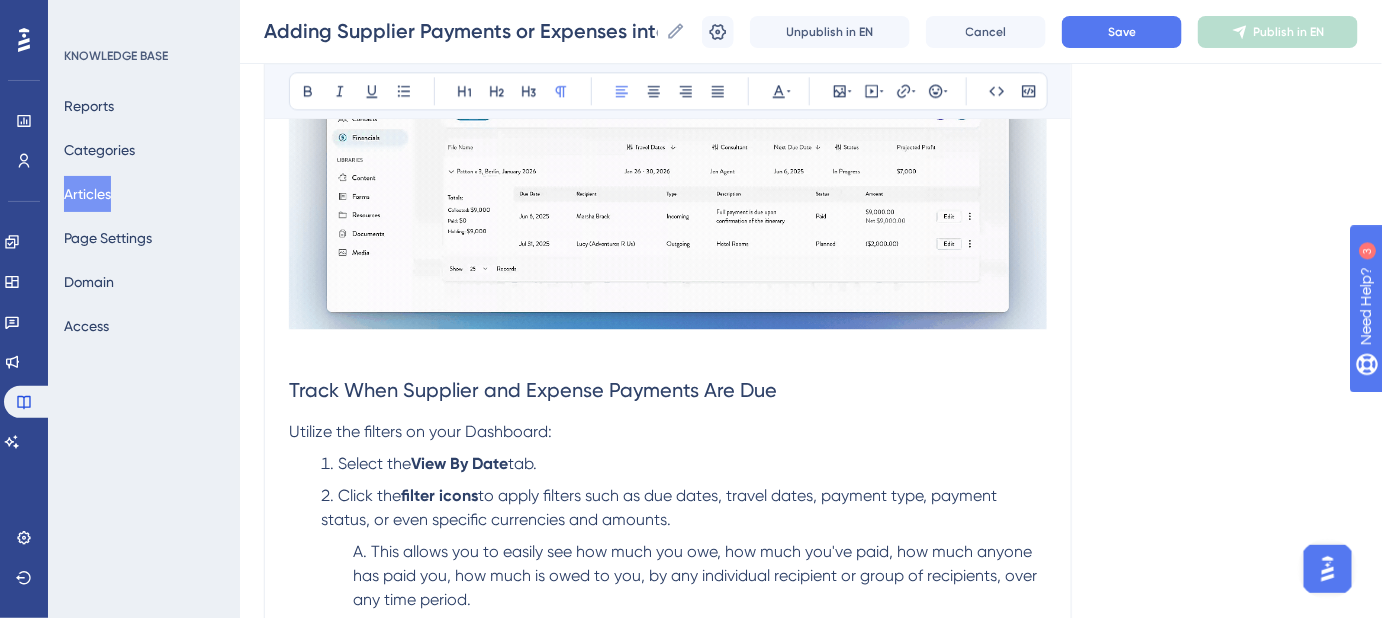 scroll, scrollTop: 1329, scrollLeft: 0, axis: vertical 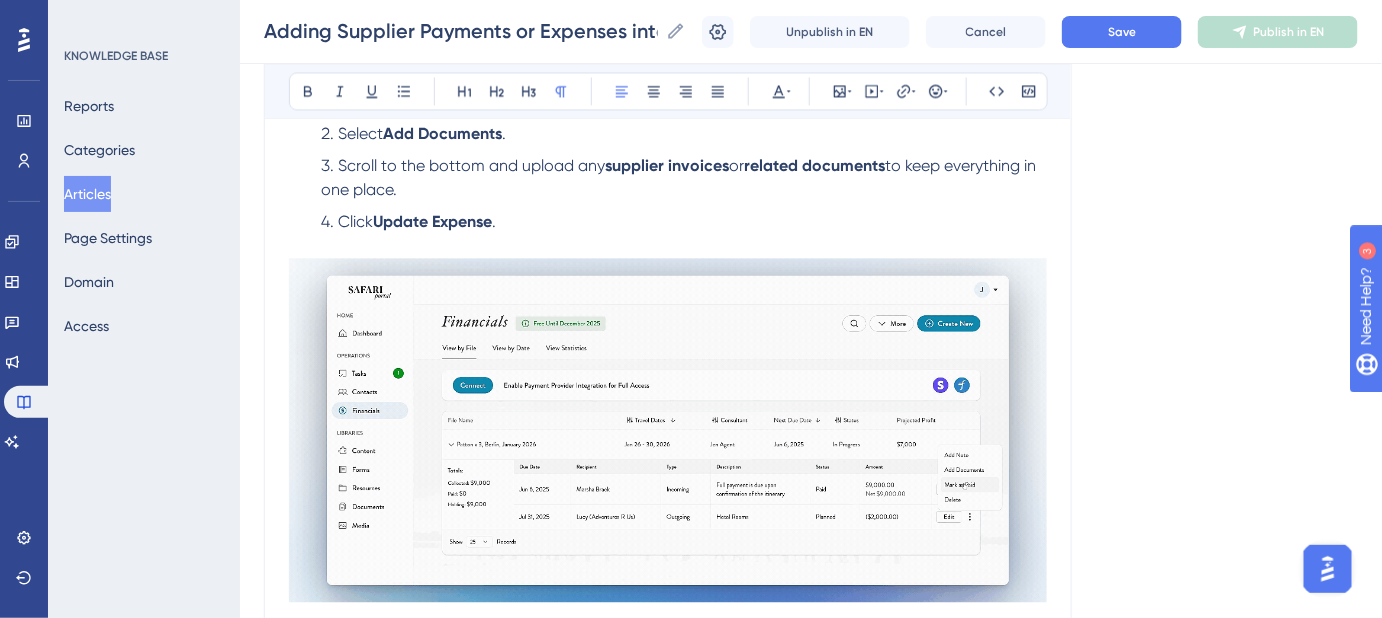 click at bounding box center [668, 429] 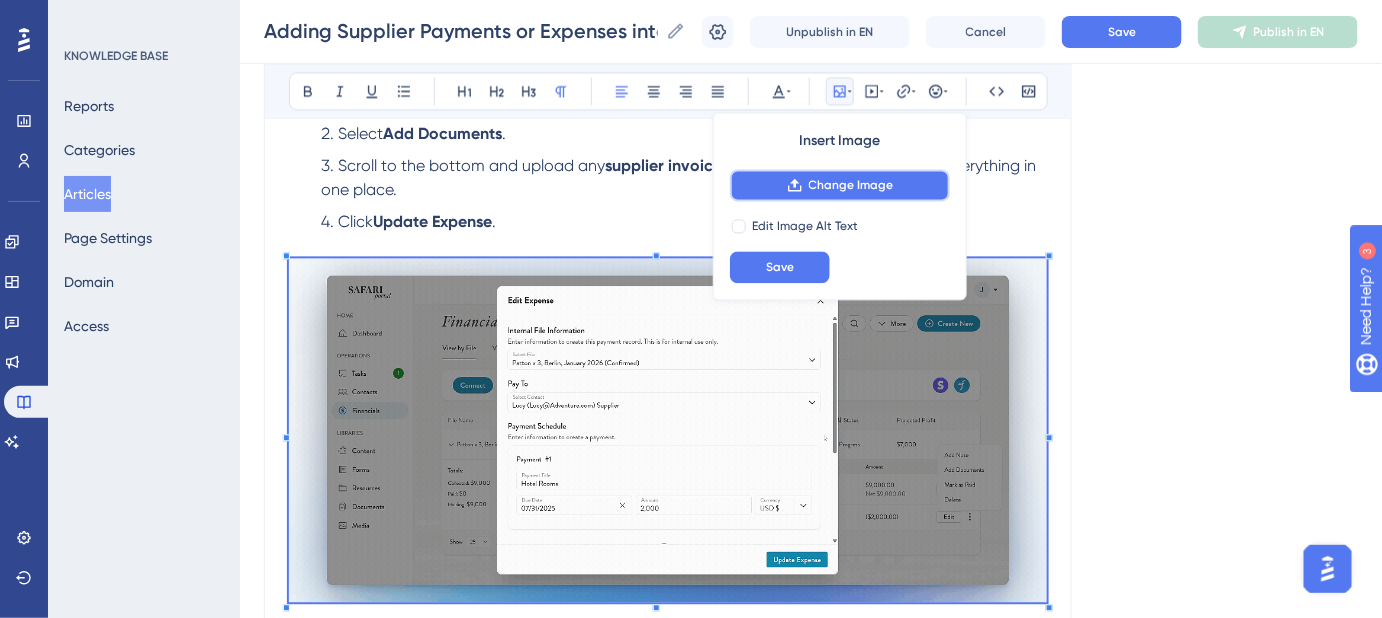 click on "Change Image" at bounding box center (840, 185) 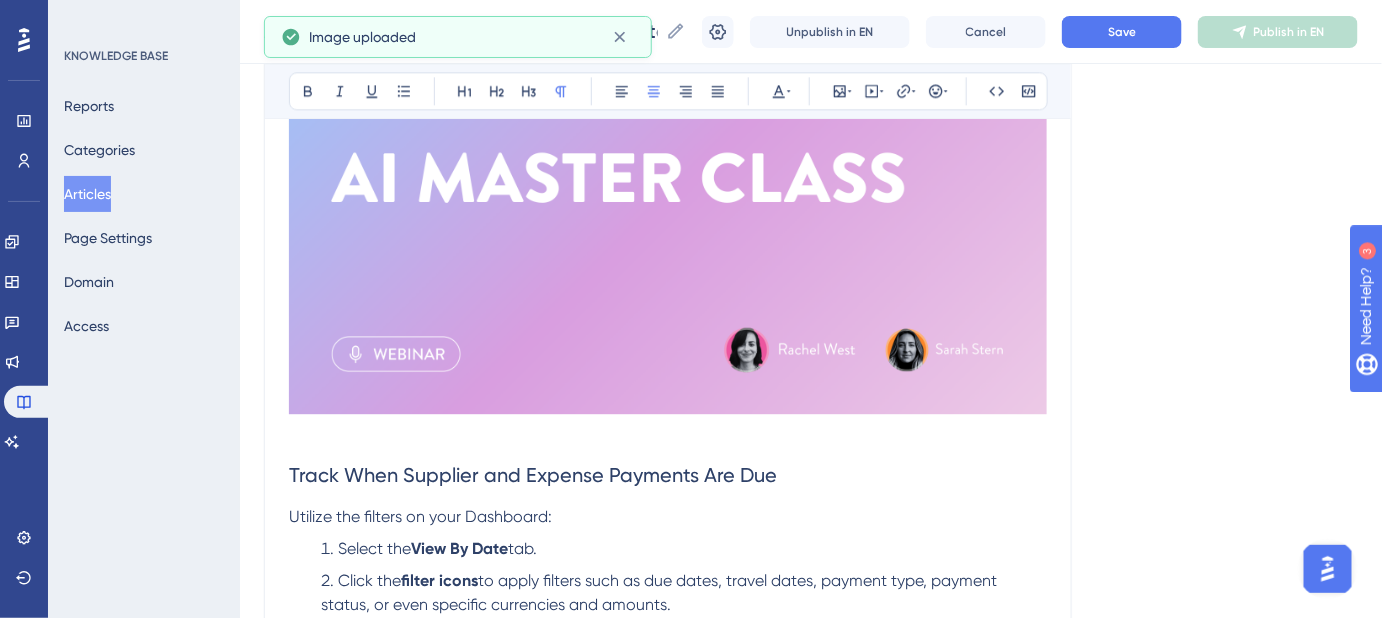 scroll, scrollTop: 1602, scrollLeft: 0, axis: vertical 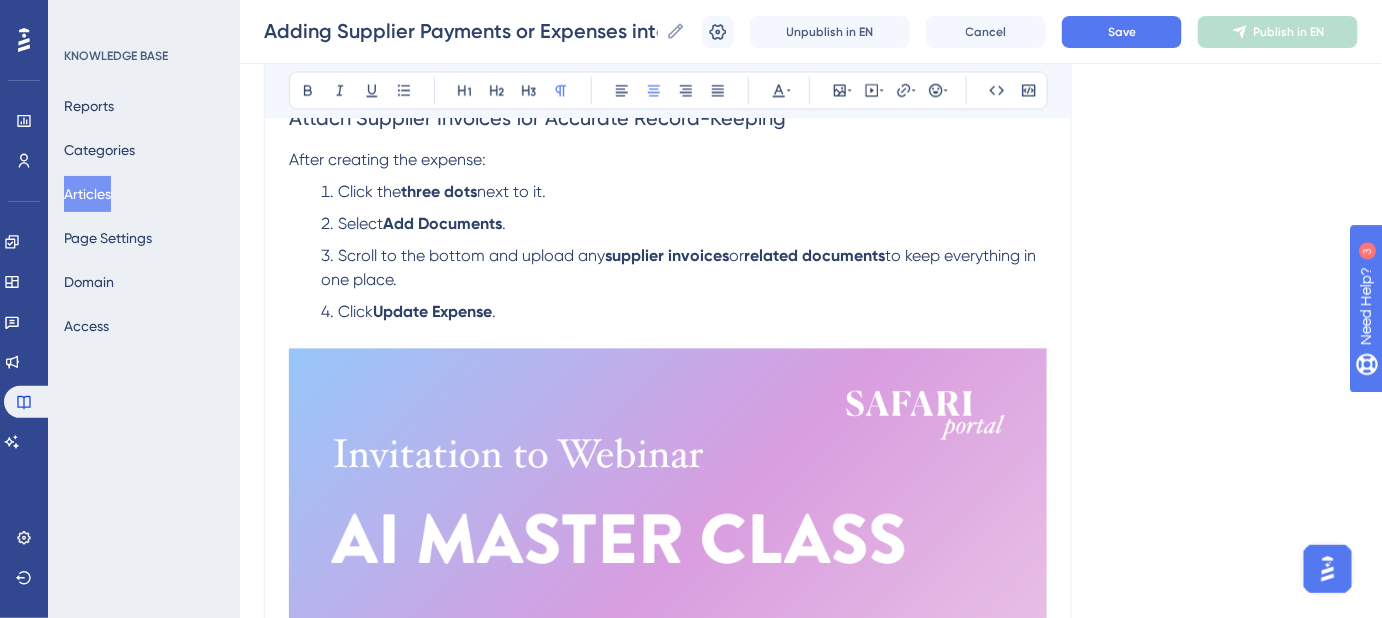 click at bounding box center (668, 562) 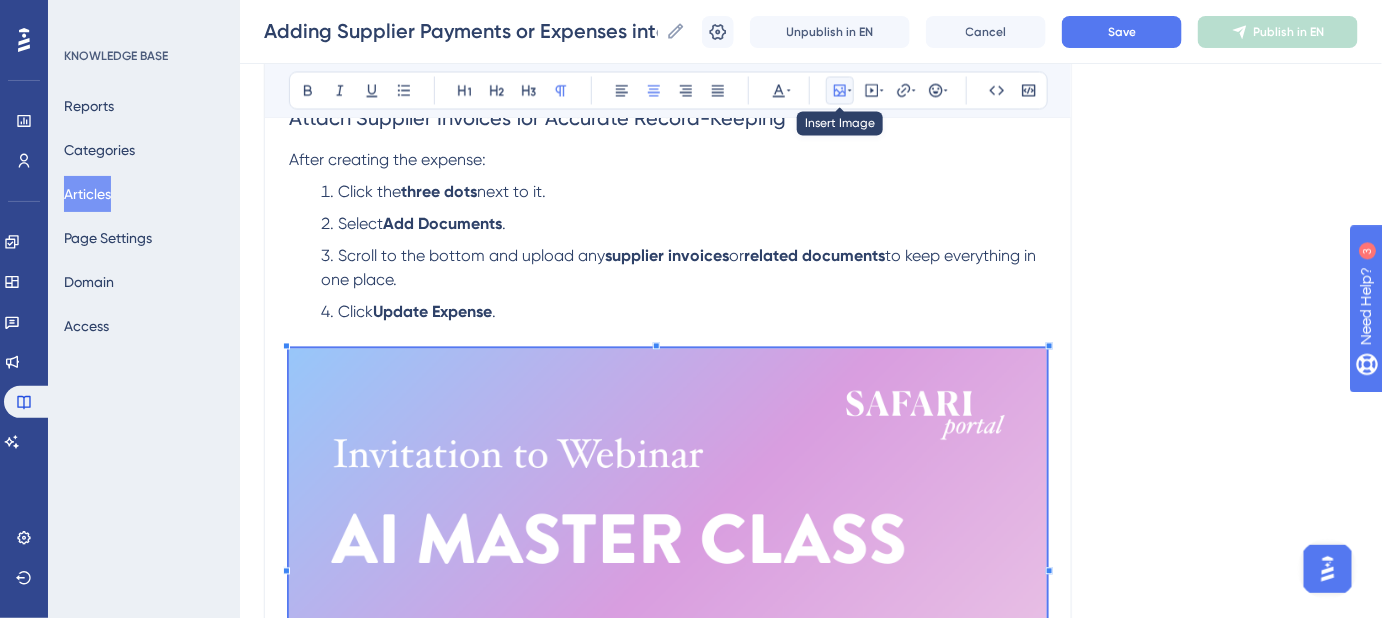 click 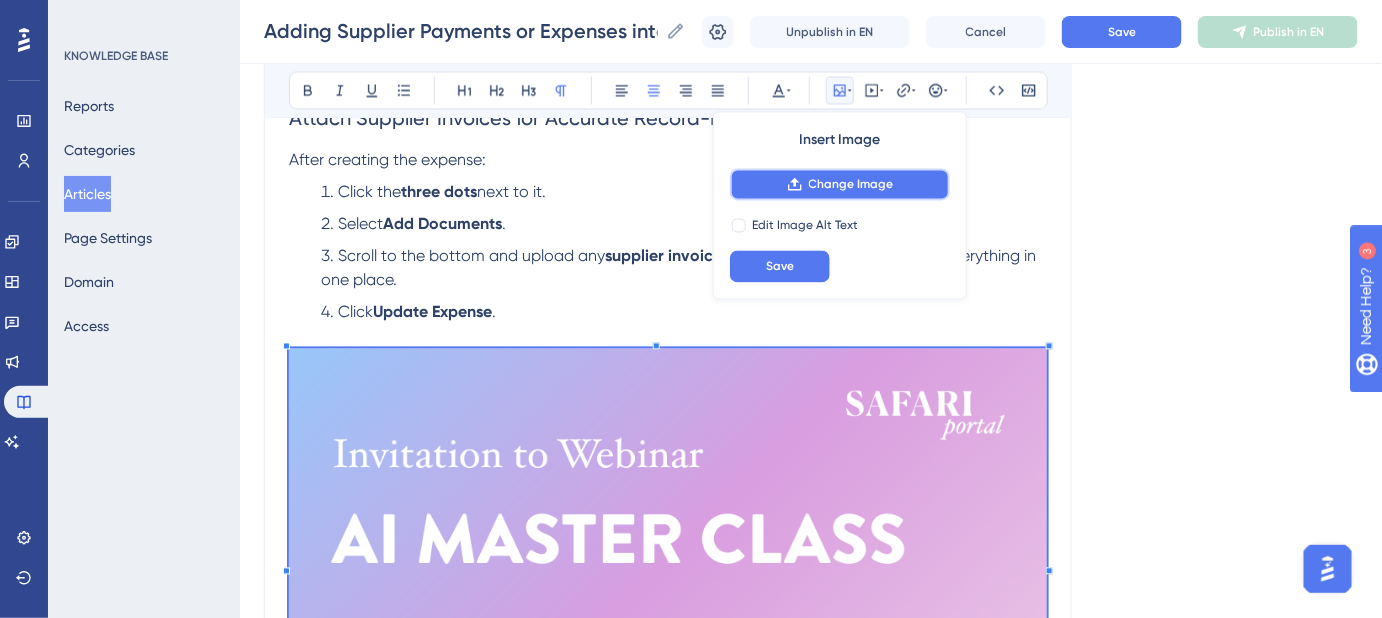 click on "Change Image" at bounding box center (851, 185) 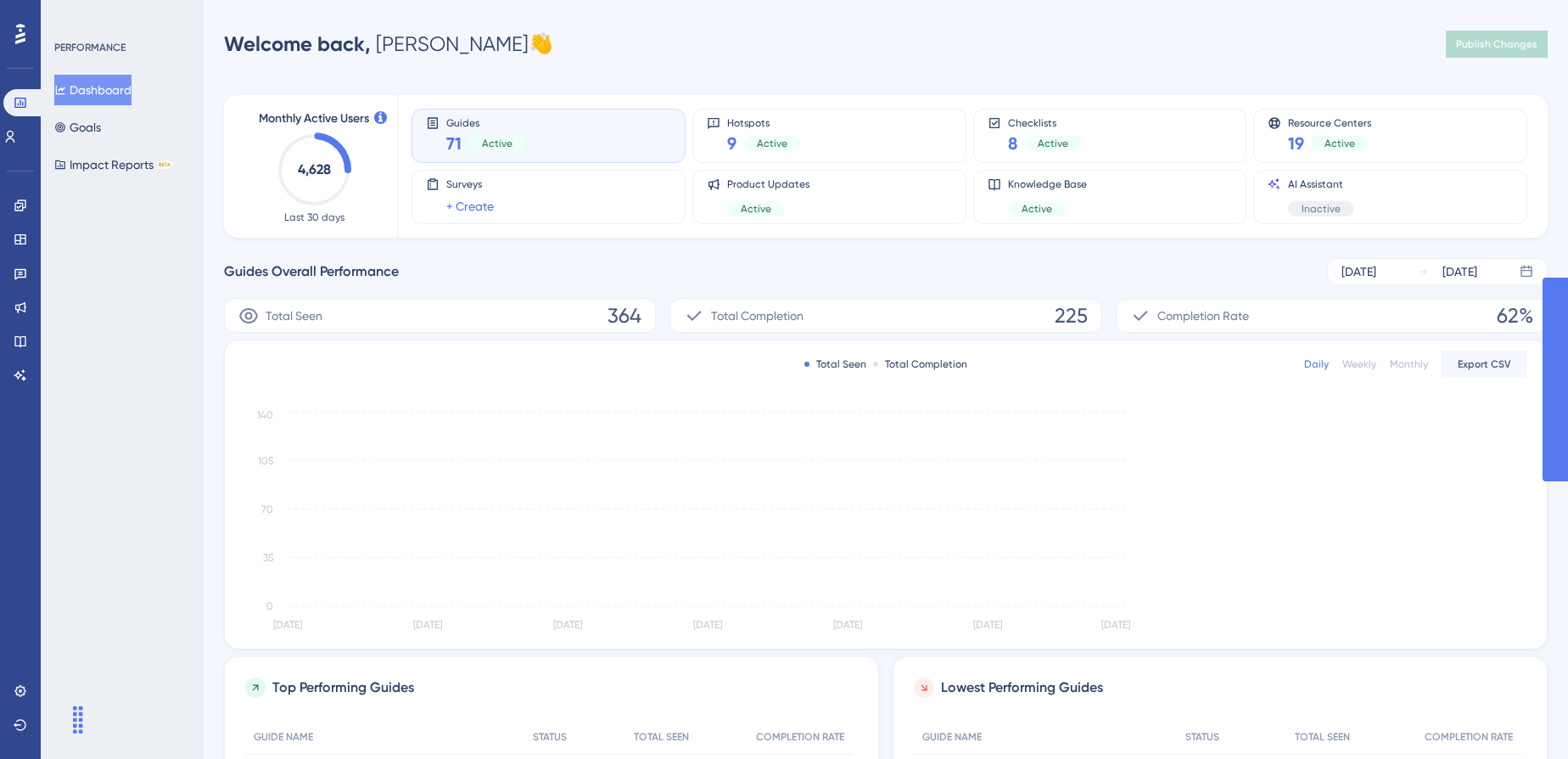 scroll, scrollTop: 0, scrollLeft: 0, axis: both 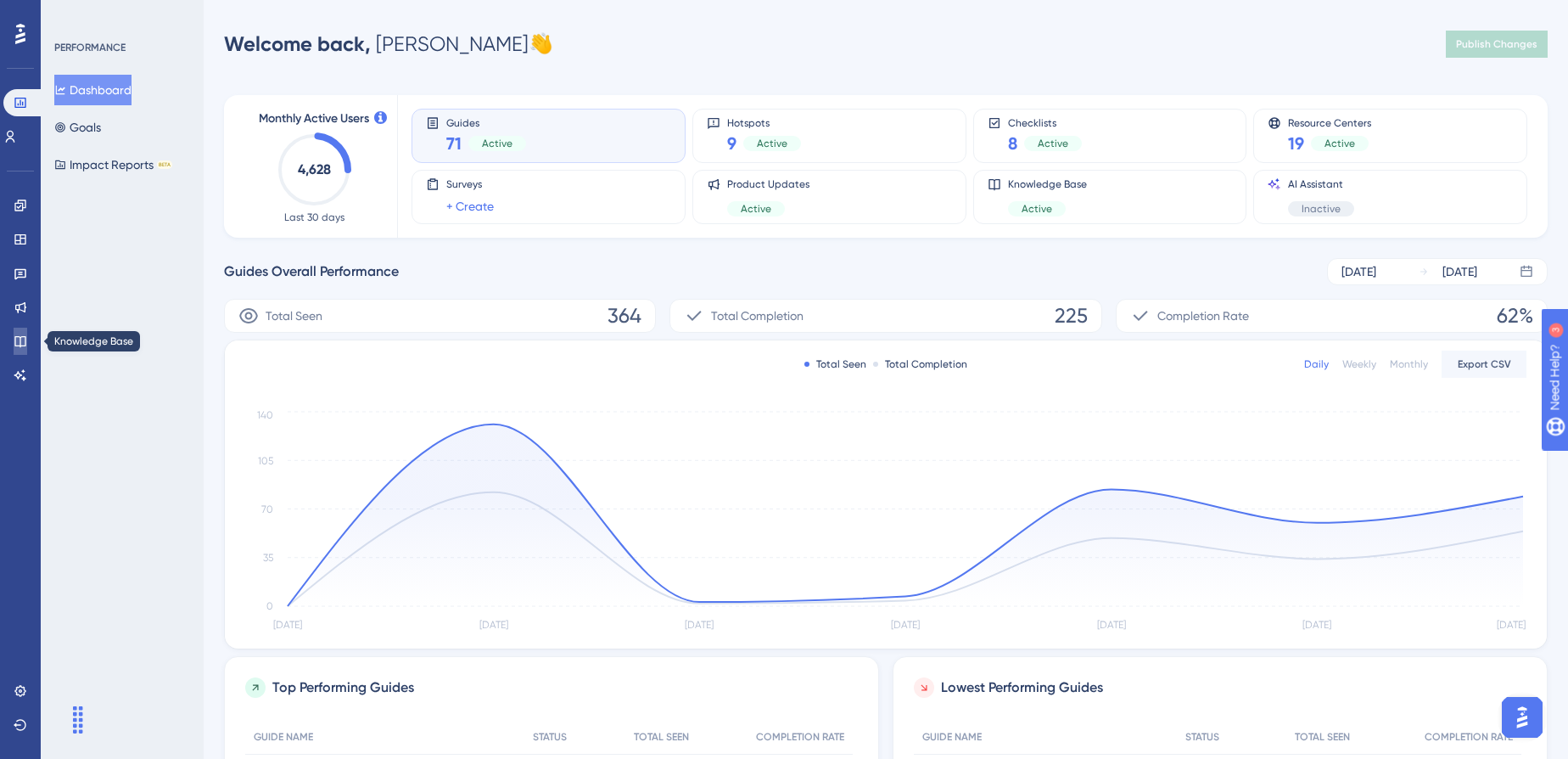 click at bounding box center (20, 341) 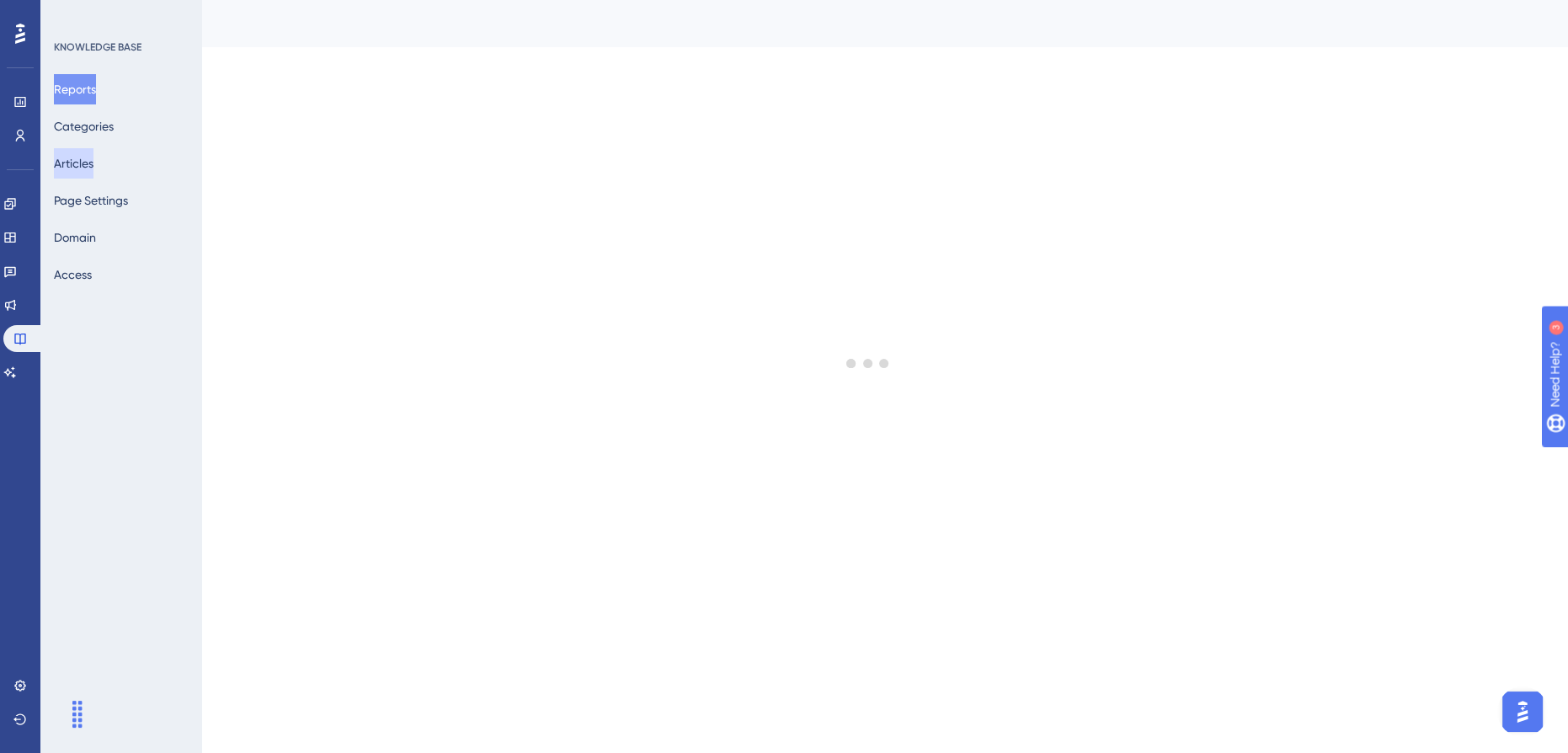 click on "Articles" at bounding box center (73, 163) 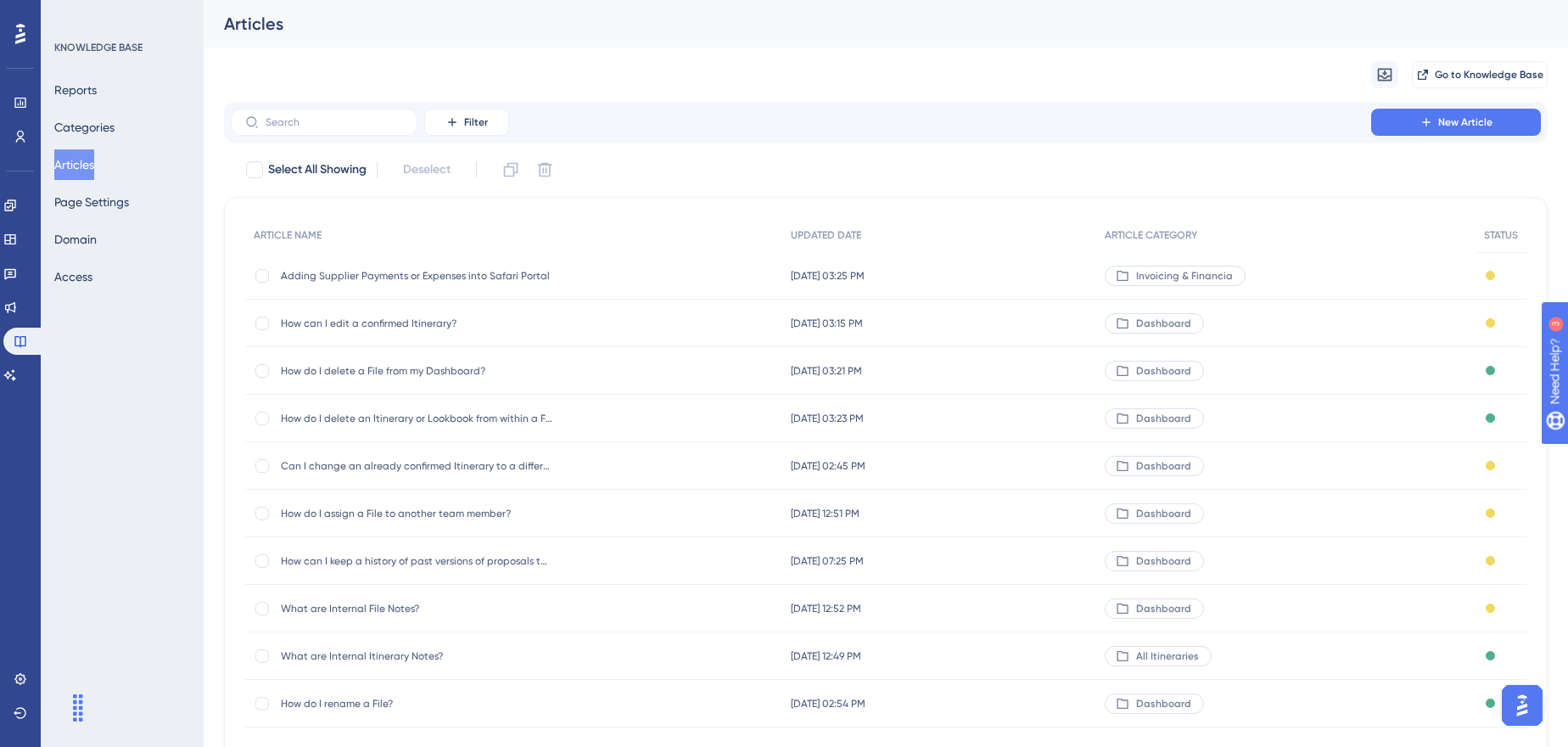 click on "Adding Supplier Payments or Expenses into Safari Portal" at bounding box center (417, 276) 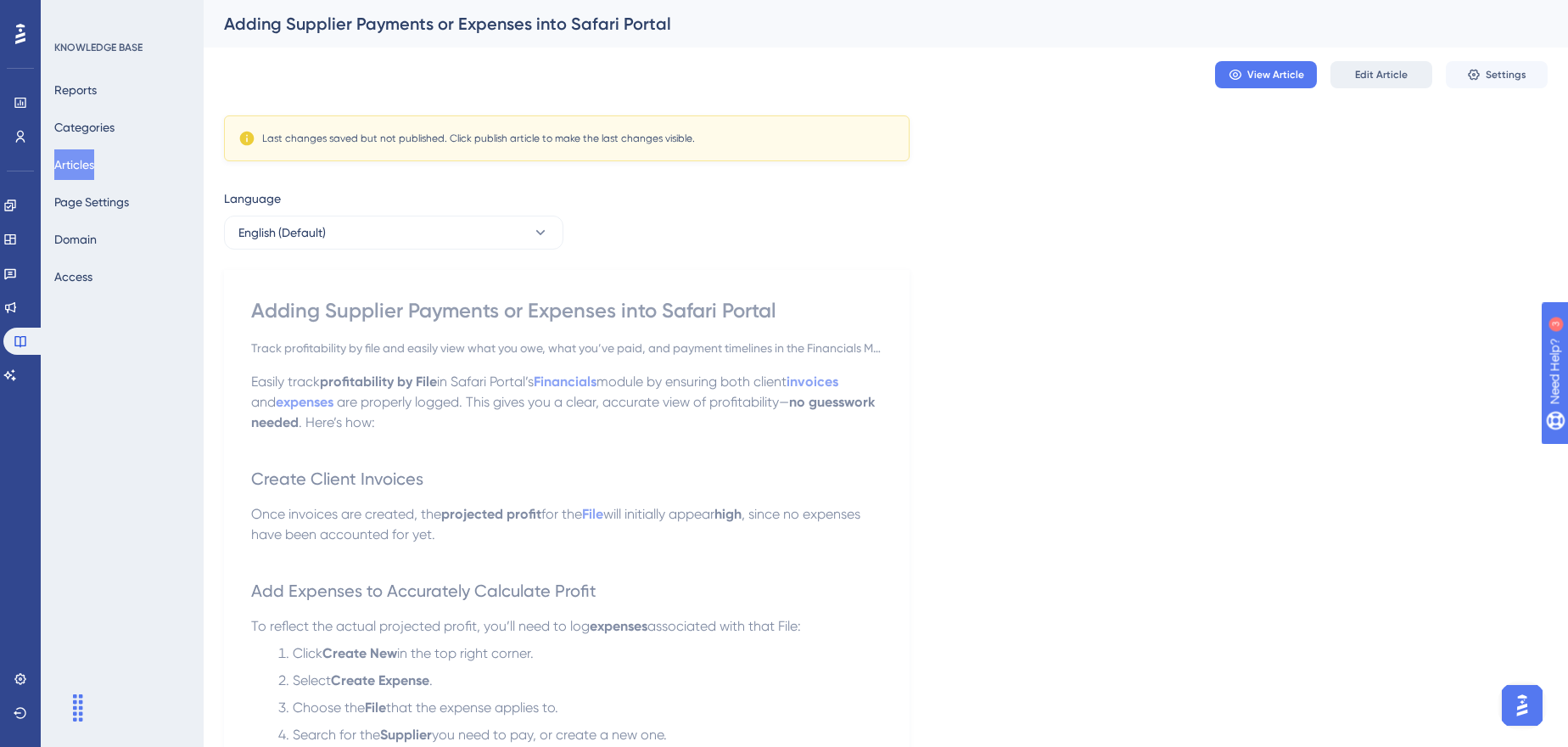click on "Edit Article" at bounding box center (1381, 75) 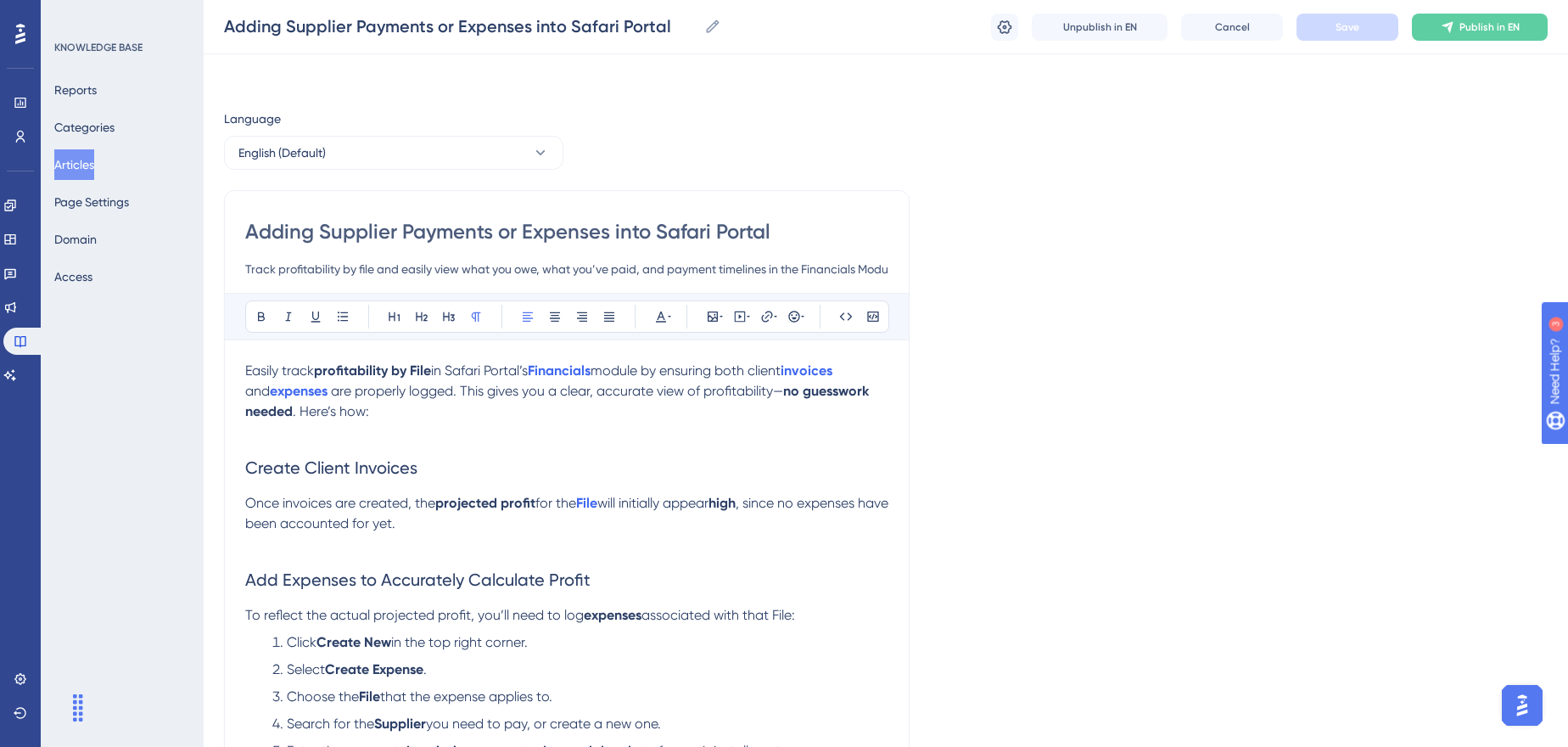 scroll, scrollTop: 952, scrollLeft: 0, axis: vertical 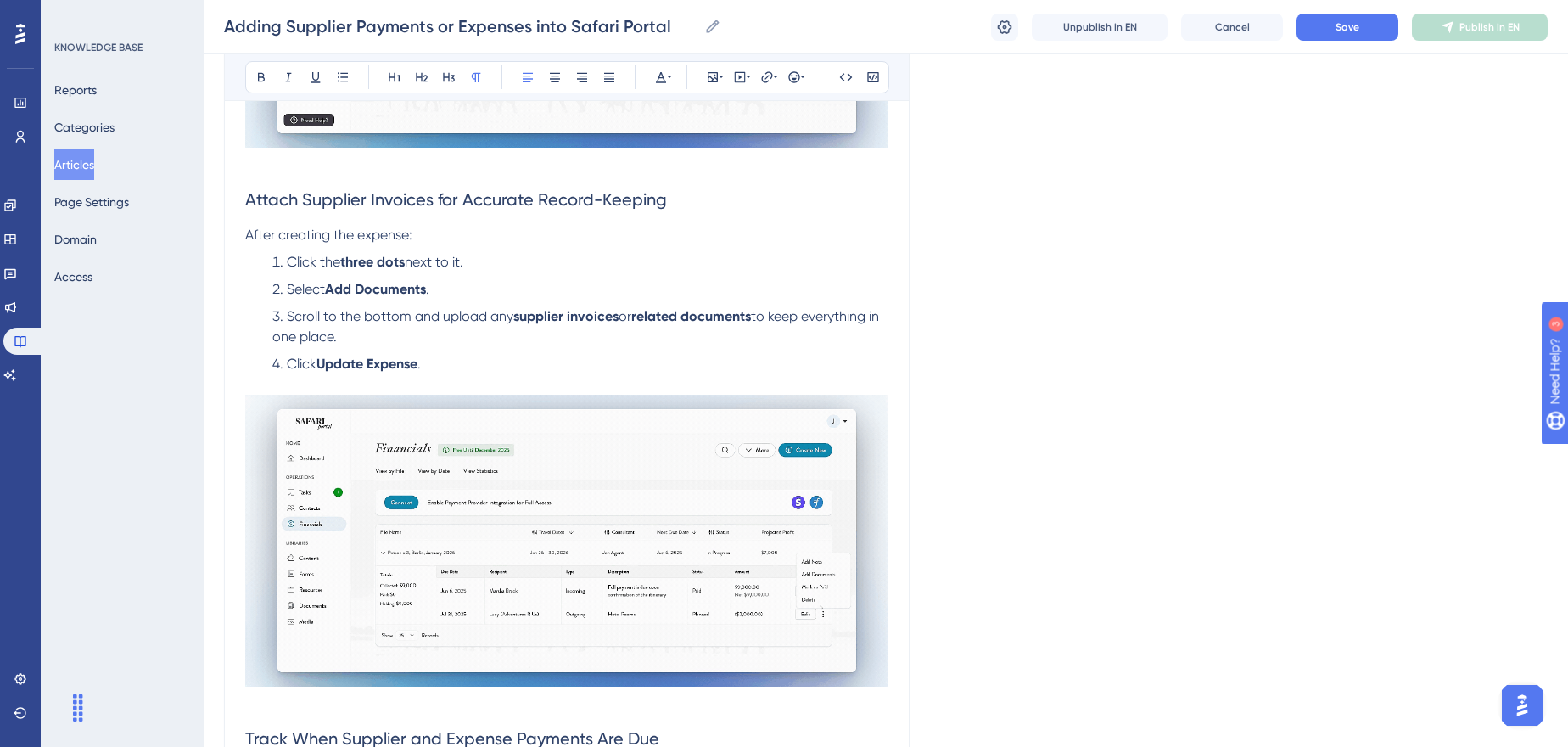 click at bounding box center (567, 540) 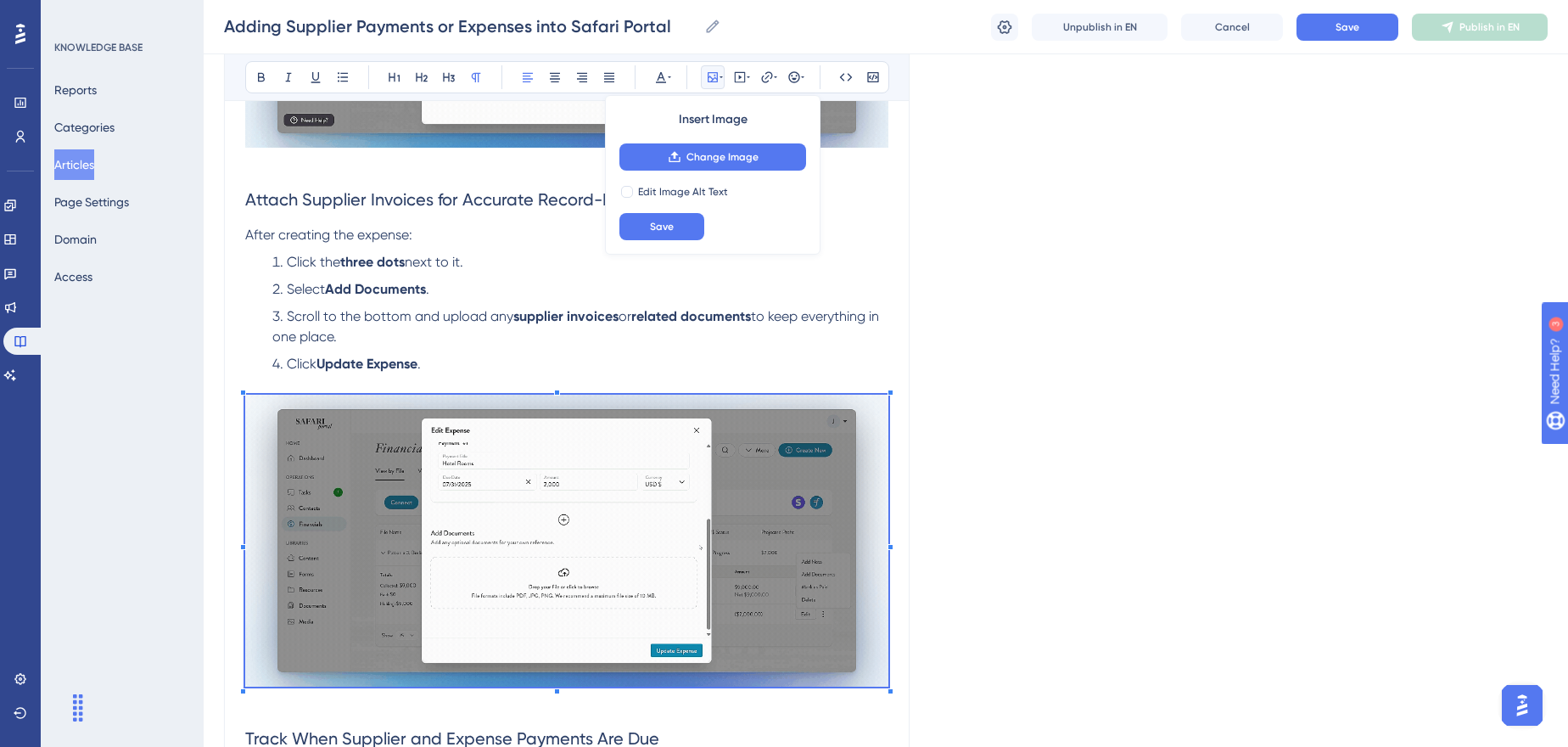 click on "Language English (Default) Adding Supplier Payments or Expenses into Safari Portal Track profitability by file and easily view what you owe, what you’ve paid, and payment timelines in the Financials Module. Bold Italic Underline Bullet Point Heading 1 Heading 2 Heading 3 Normal Align Left Align Center Align Right Align Justify Text Color Insert Image Change Image Edit Image Alt Text Save Embed Video Hyperlink Emojis Code Code Block Easily track  profitability by File  in Safari Portal’s  Financials  module by ensuring both client  invoices   and  expenses   are properly logged. This gives you a clear, accurate view of profitability— no guesswork needed . Here’s how: Create Client Invoices Once invoices are created, the  projected profit  for the  File  will initially appear  high , since no expenses have been accounted for yet. Add Expenses to Accurately Calculate Profit To reflect the actual projected profit, you’ll need to log  expenses  associated with that File: Click  Create New Select  . File" at bounding box center [886, 572] 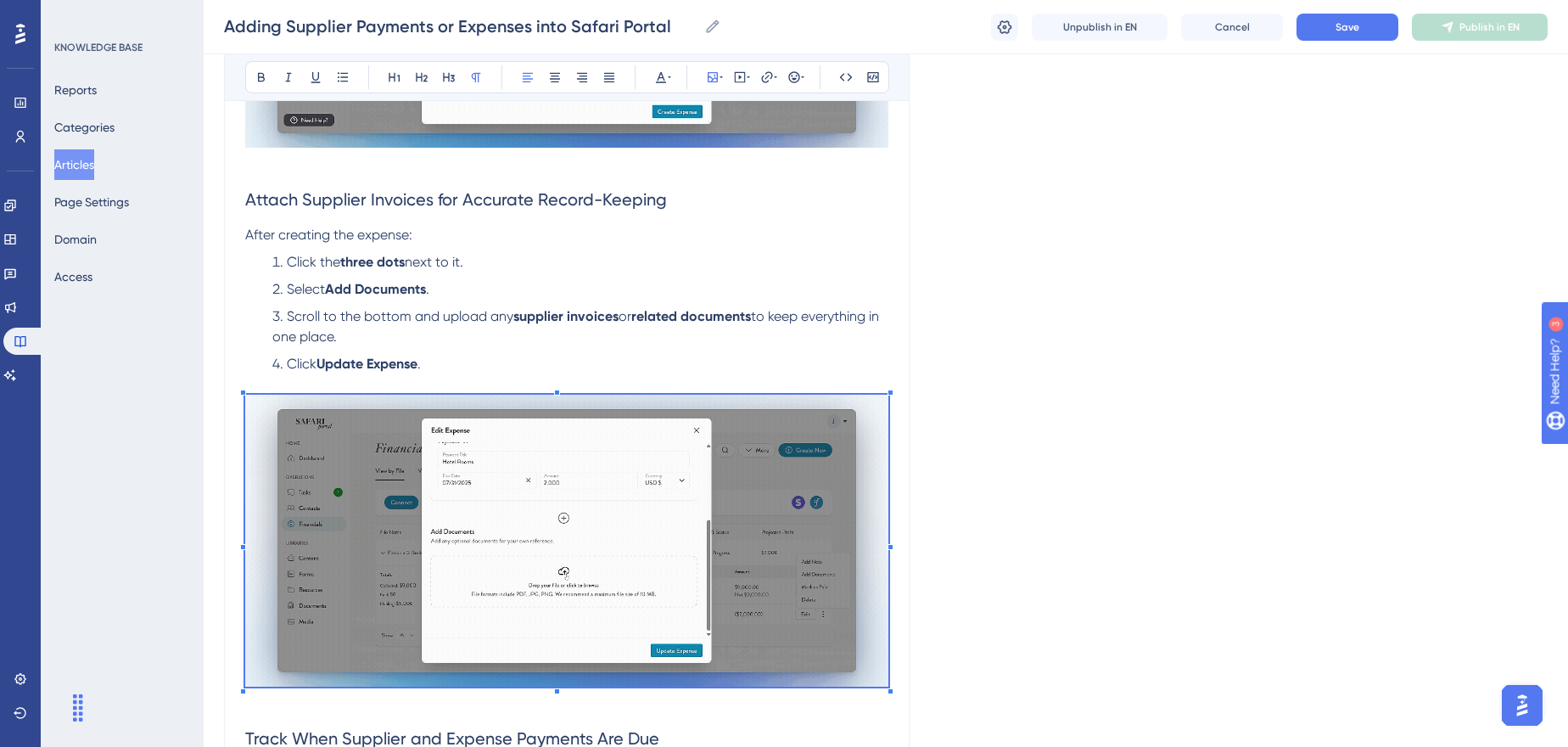 click on "Language English (Default) Adding Supplier Payments or Expenses into Safari Portal Track profitability by file and easily view what you owe, what you’ve paid, and payment timelines in the Financials Module. Bold Italic Underline Bullet Point Heading 1 Heading 2 Heading 3 Normal Align Left Align Center Align Right Align Justify Text Color Insert Image Embed Video Hyperlink Emojis Code Code Block Easily track  profitability by File  in Safari Portal’s  Financials  module by ensuring both client  invoices   and  expenses   are properly logged. This gives you a clear, accurate view of profitability— no guesswork needed . Here’s how: Create Client Invoices Once invoices are created, the  projected profit  for the  File  will initially appear  high , since no expenses have been accounted for yet. Add Expenses to Accurately Calculate Profit To reflect the actual projected profit, you’ll need to log  expenses  associated with that File: Click  Create New  in the top right corner. Select  Create Expense . ." at bounding box center (886, 572) 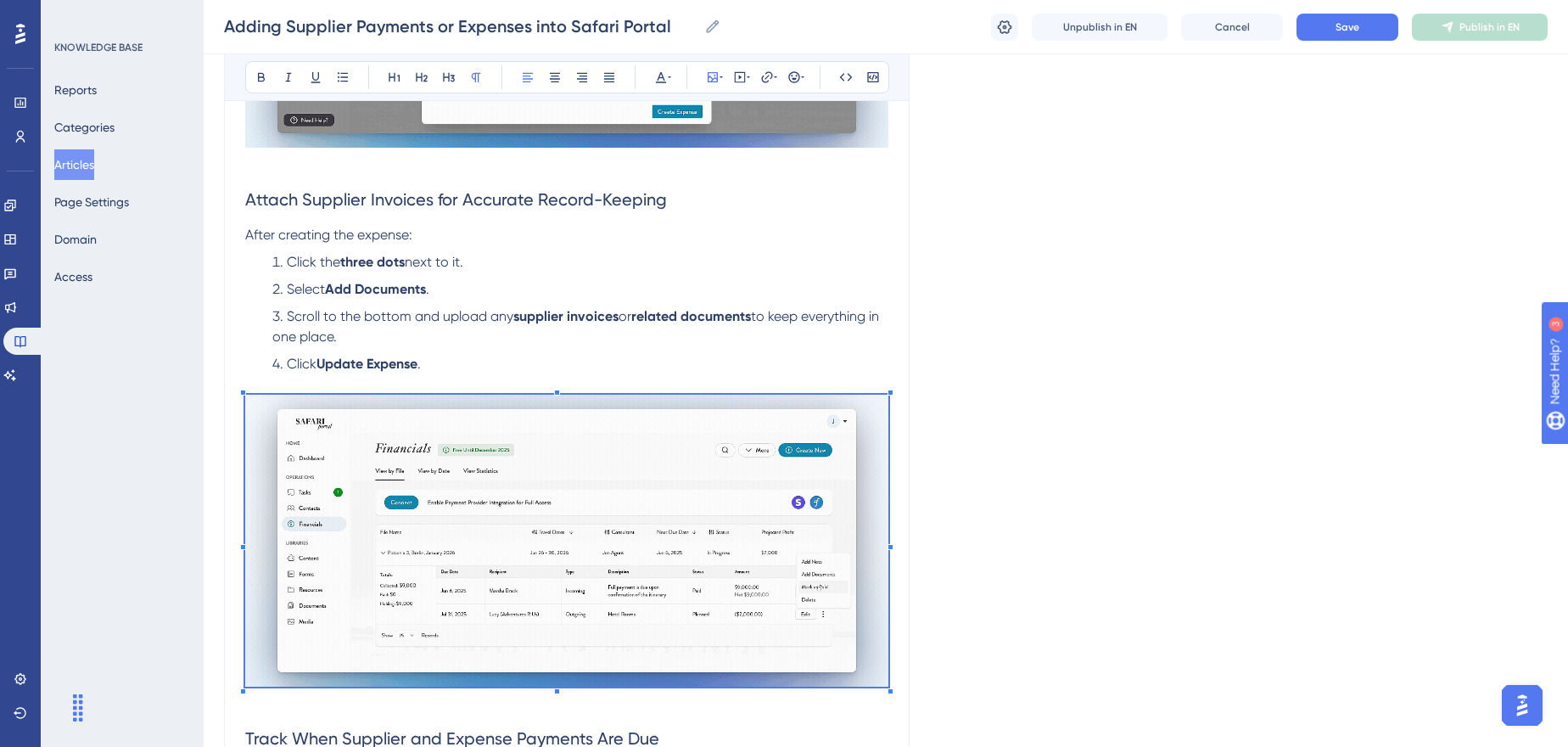 click on "Language English (Default) Adding Supplier Payments or Expenses into Safari Portal Track profitability by file and easily view what you owe, what you’ve paid, and payment timelines in the Financials Module. Bold Italic Underline Bullet Point Heading 1 Heading 2 Heading 3 Normal Align Left Align Center Align Right Align Justify Text Color Insert Image Embed Video Hyperlink Emojis Code Code Block Easily track  profitability by File  in Safari Portal’s  Financials  module by ensuring both client  invoices   and  expenses   are properly logged. This gives you a clear, accurate view of profitability— no guesswork needed . Here’s how: Create Client Invoices Once invoices are created, the  projected profit  for the  File  will initially appear  high , since no expenses have been accounted for yet. Add Expenses to Accurately Calculate Profit To reflect the actual projected profit, you’ll need to log  expenses  associated with that File: Click  Create New  in the top right corner. Select  Create Expense . ." at bounding box center [886, 572] 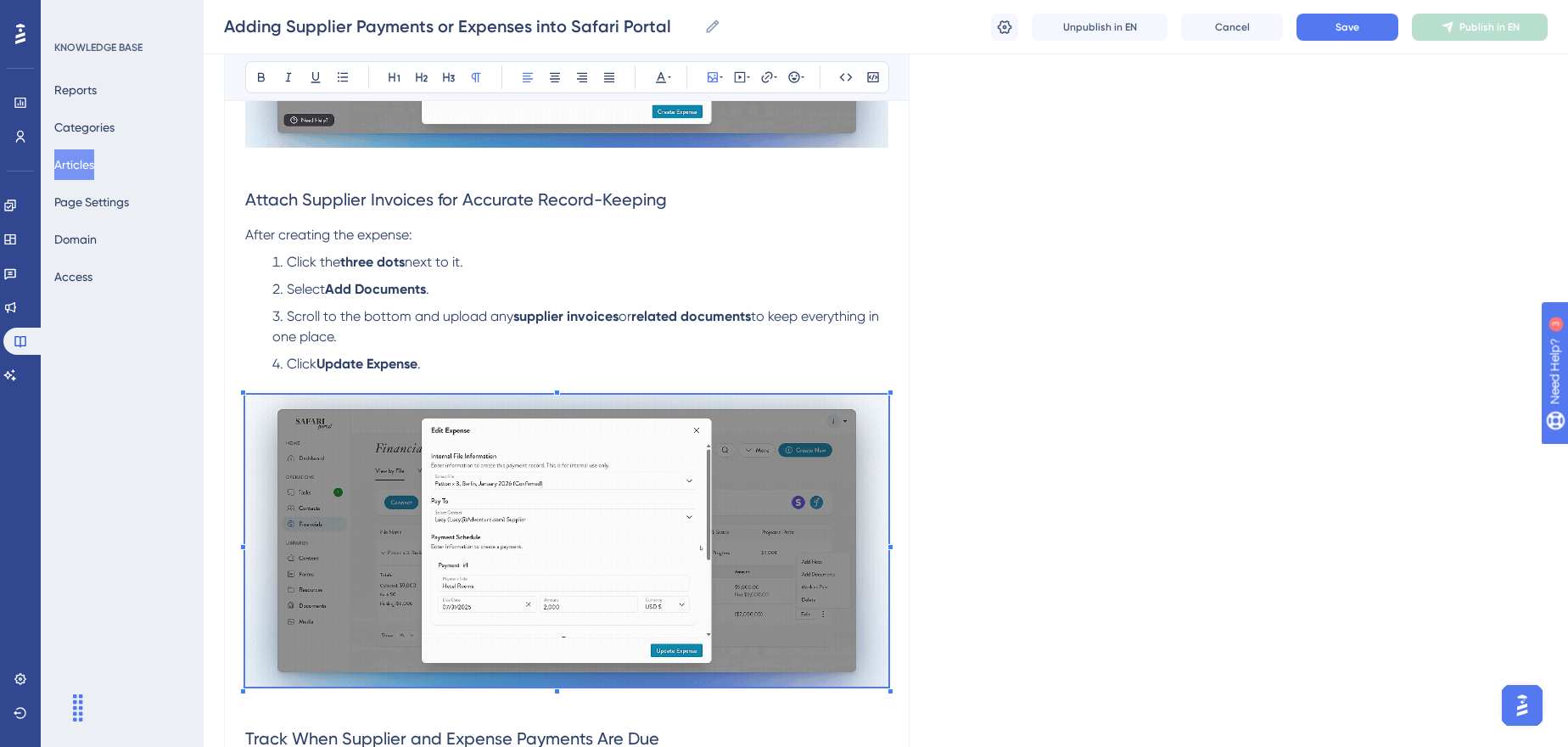 click on "Language English (Default) Adding Supplier Payments or Expenses into Safari Portal Track profitability by file and easily view what you owe, what you’ve paid, and payment timelines in the Financials Module. Bold Italic Underline Bullet Point Heading 1 Heading 2 Heading 3 Normal Align Left Align Center Align Right Align Justify Text Color Insert Image Embed Video Hyperlink Emojis Code Code Block Easily track  profitability by File  in Safari Portal’s  Financials  module by ensuring both client  invoices   and  expenses   are properly logged. This gives you a clear, accurate view of profitability— no guesswork needed . Here’s how: Create Client Invoices Once invoices are created, the  projected profit  for the  File  will initially appear  high , since no expenses have been accounted for yet. Add Expenses to Accurately Calculate Profit To reflect the actual projected profit, you’ll need to log  expenses  associated with that File: Click  Create New  in the top right corner. Select  Create Expense . ." at bounding box center (886, 572) 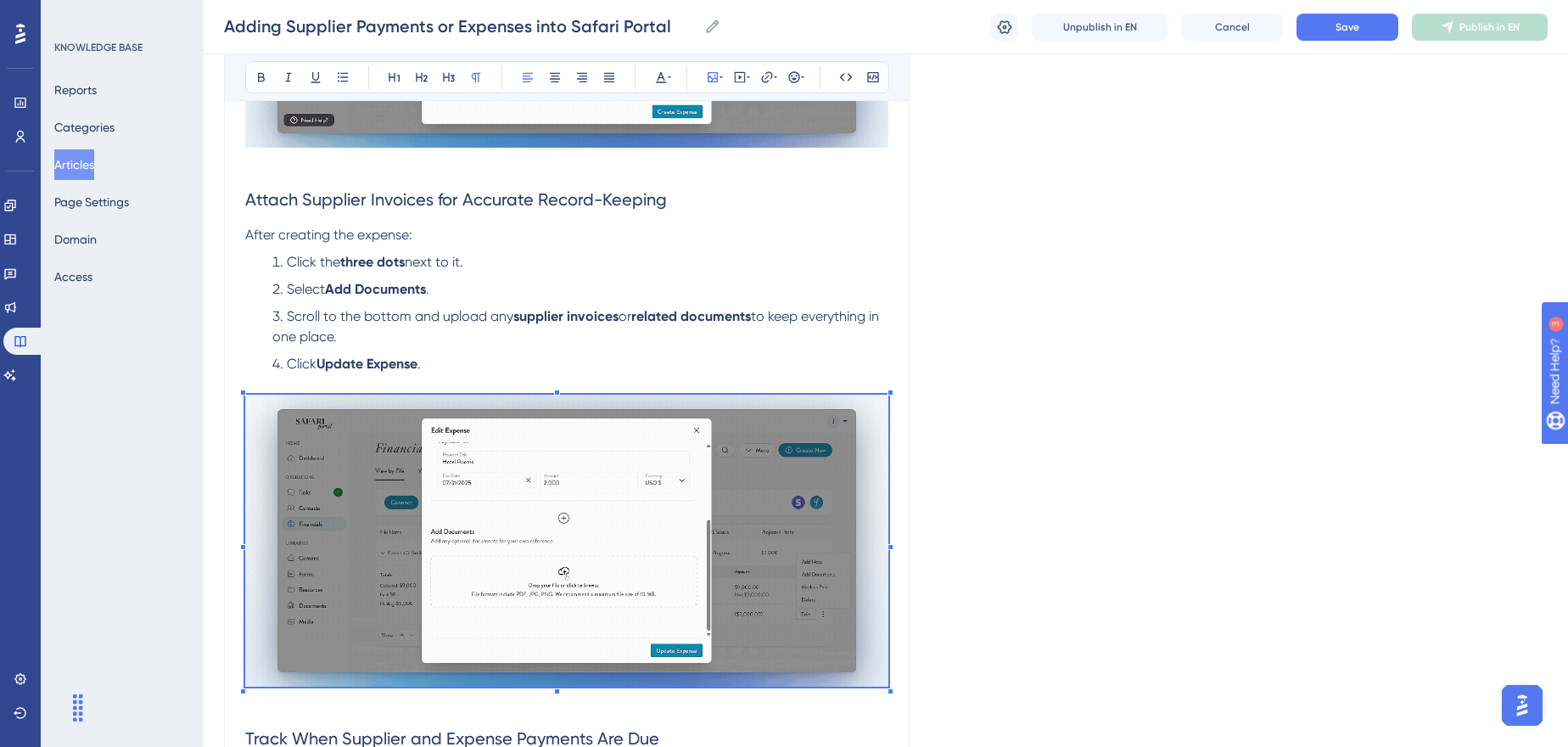 drag, startPoint x: 1095, startPoint y: 165, endPoint x: 1021, endPoint y: 246, distance: 109.71326 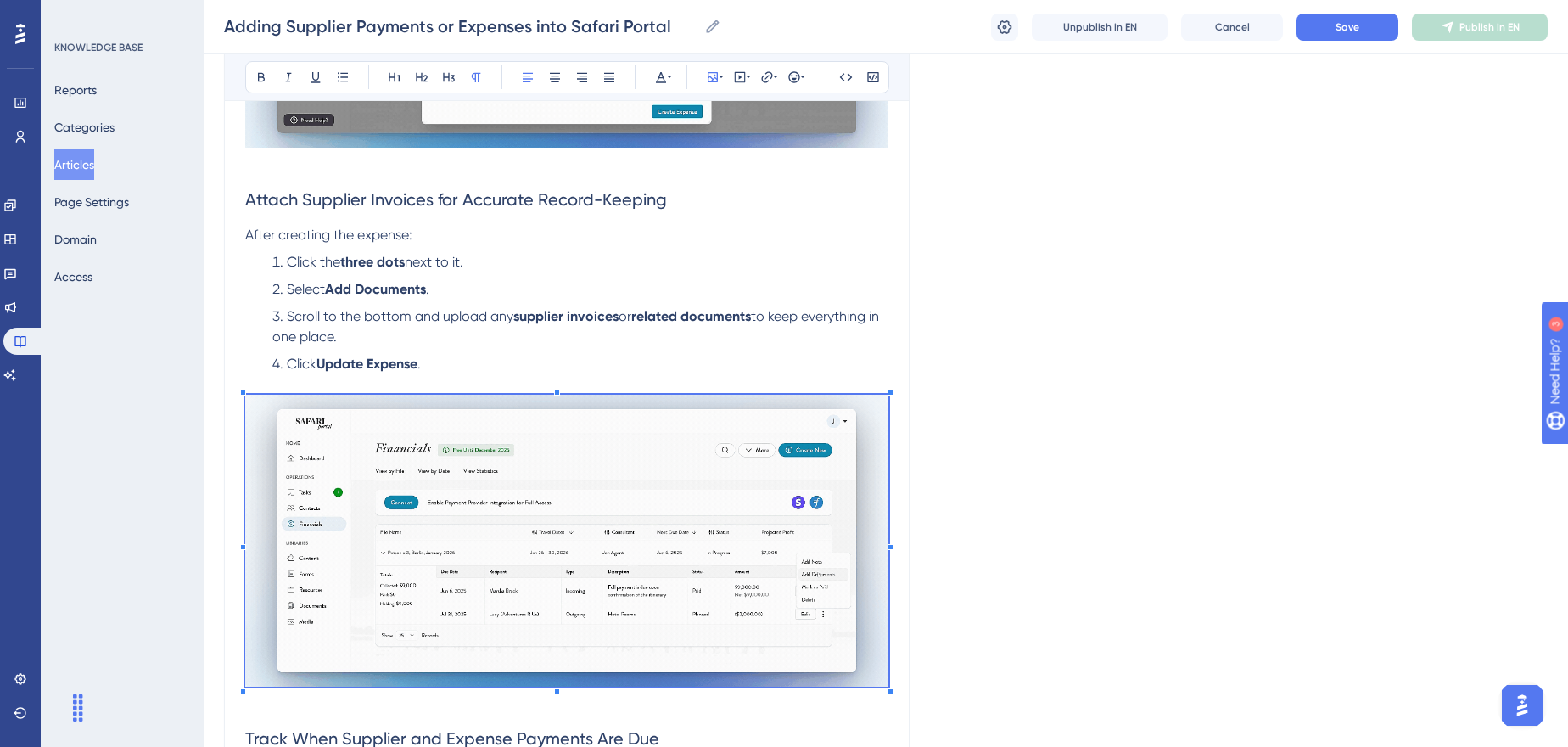 click on "Language English (Default) Adding Supplier Payments or Expenses into Safari Portal Track profitability by file and easily view what you owe, what you’ve paid, and payment timelines in the Financials Module. Bold Italic Underline Bullet Point Heading 1 Heading 2 Heading 3 Normal Align Left Align Center Align Right Align Justify Text Color Insert Image Embed Video Hyperlink Emojis Code Code Block Easily track  profitability by File  in Safari Portal’s  Financials  module by ensuring both client  invoices   and  expenses   are properly logged. This gives you a clear, accurate view of profitability— no guesswork needed . Here’s how: Create Client Invoices Once invoices are created, the  projected profit  for the  File  will initially appear  high , since no expenses have been accounted for yet. Add Expenses to Accurately Calculate Profit To reflect the actual projected profit, you’ll need to log  expenses  associated with that File: Click  Create New  in the top right corner. Select  Create Expense . ." at bounding box center (886, 572) 